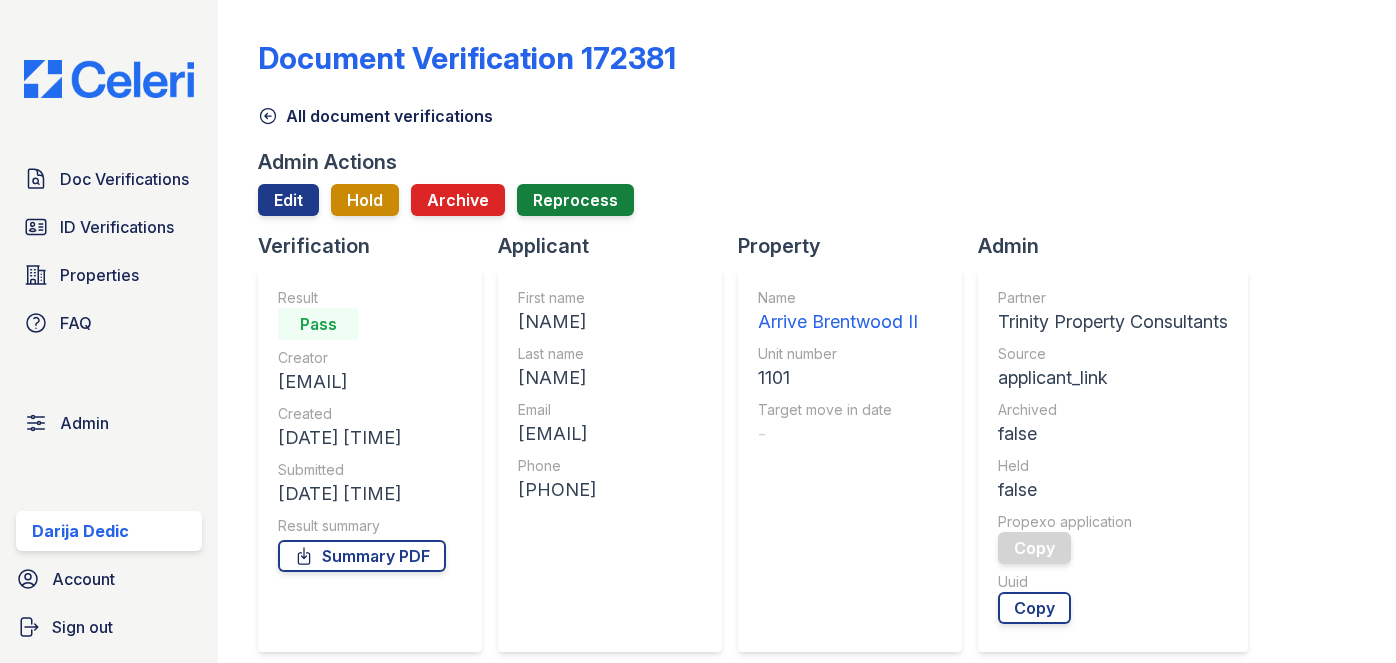 scroll, scrollTop: 0, scrollLeft: 0, axis: both 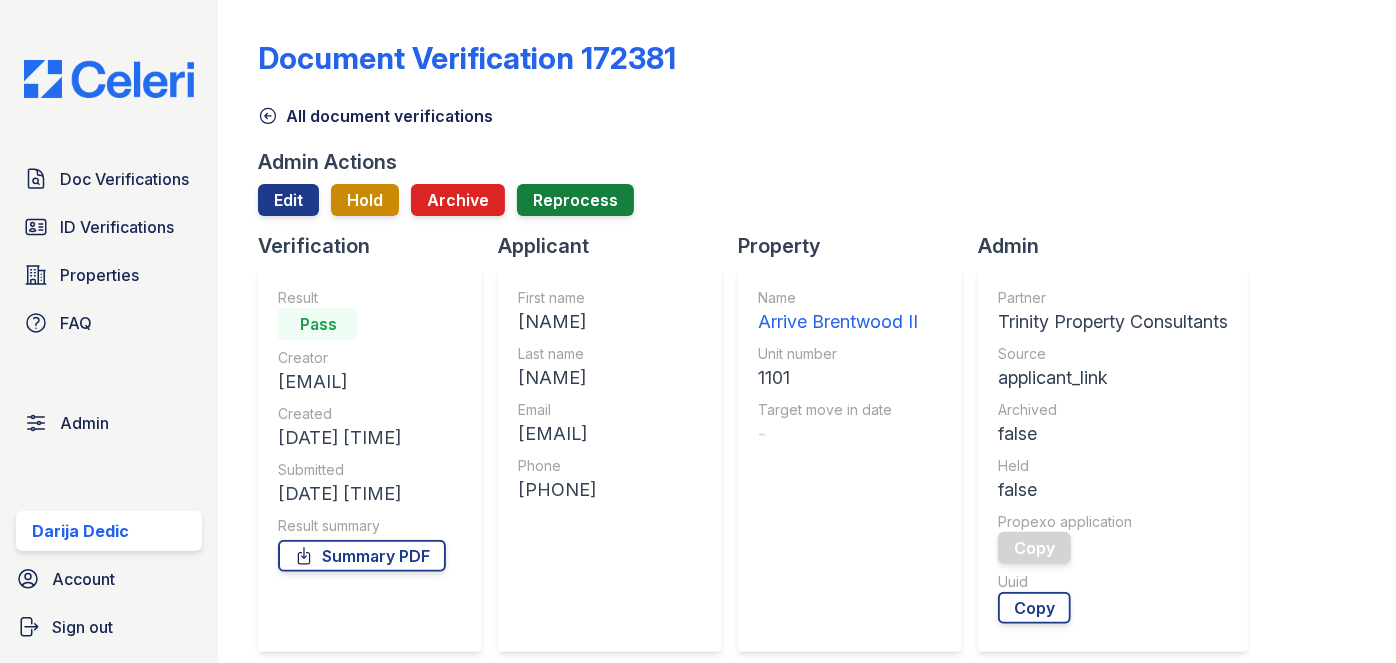 click on "Document Verification [NUMBER]
All document verifications
Admin Actions
Edit
Hold
Archive
Reprocess
Verification
Result
Pass
Creator
[EMAIL]
Created
[DATE] [TIME]
Submitted
[DATE] [TIME]
Result summary
Summary PDF
Applicant
First name
[NAME]
Last name
[NAME]
Email
[EMAIL]
Phone
[PHONE]
Property
Name
[PROPERTY NAME]
Unit number
[NUMBER]
Target move in date
-
Admin
Partner
[COMPANY NAME]" at bounding box center [807, 331] 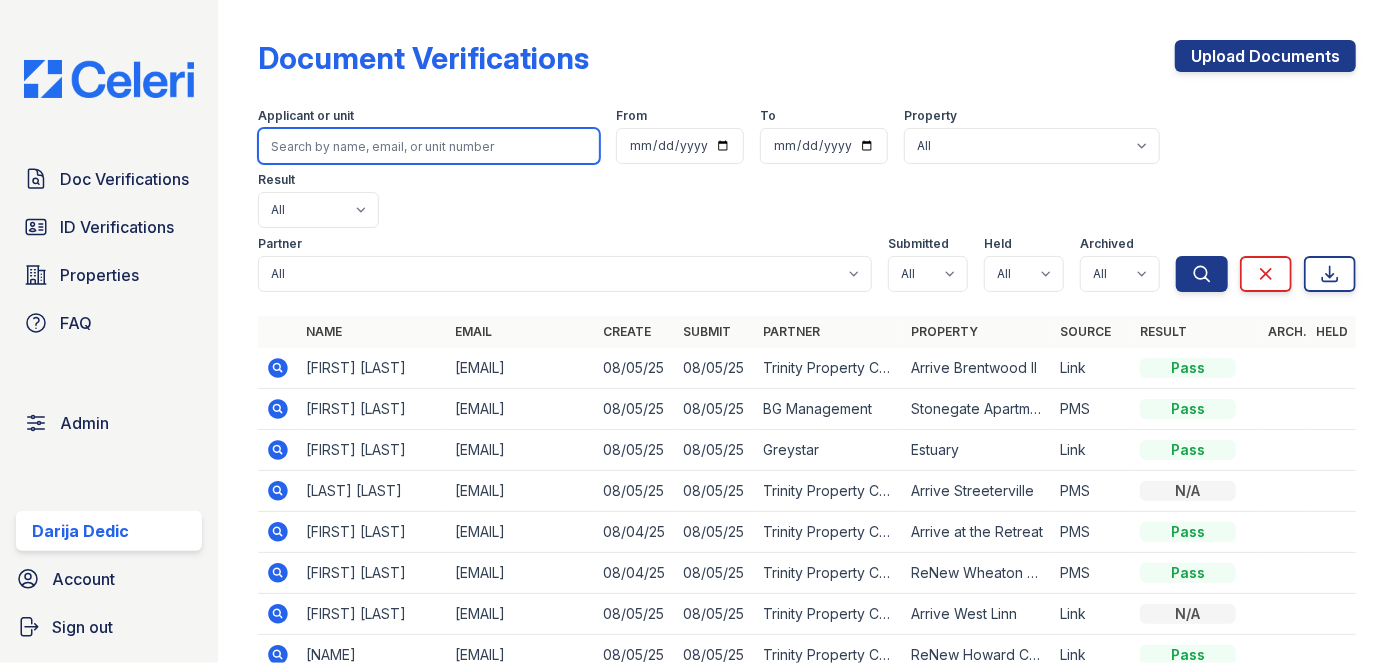 click at bounding box center (429, 146) 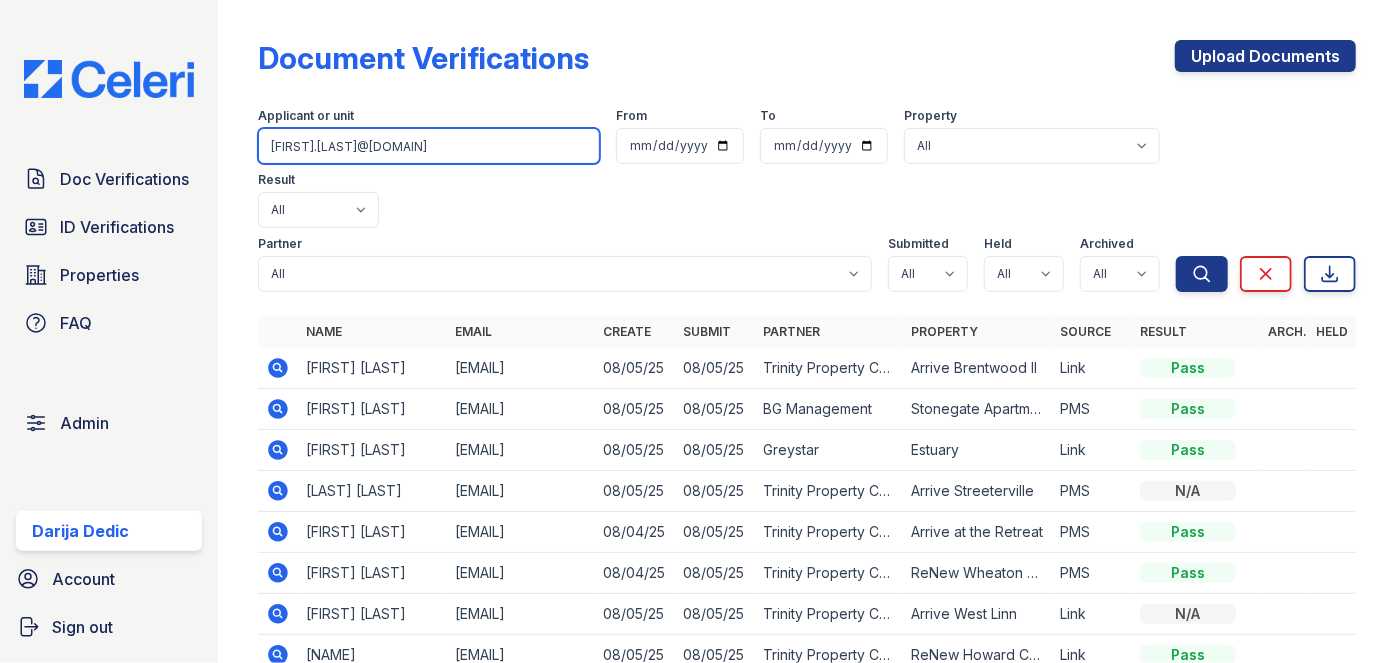 click on "Search" at bounding box center (1202, 274) 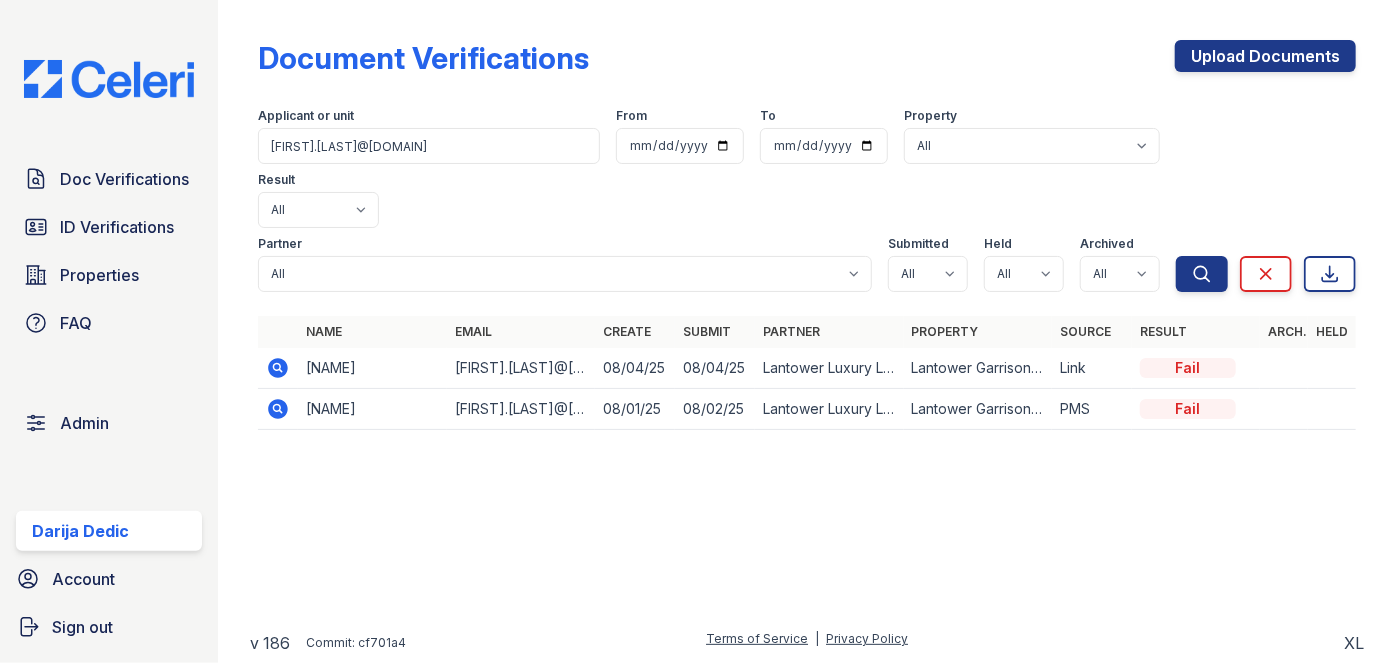 click 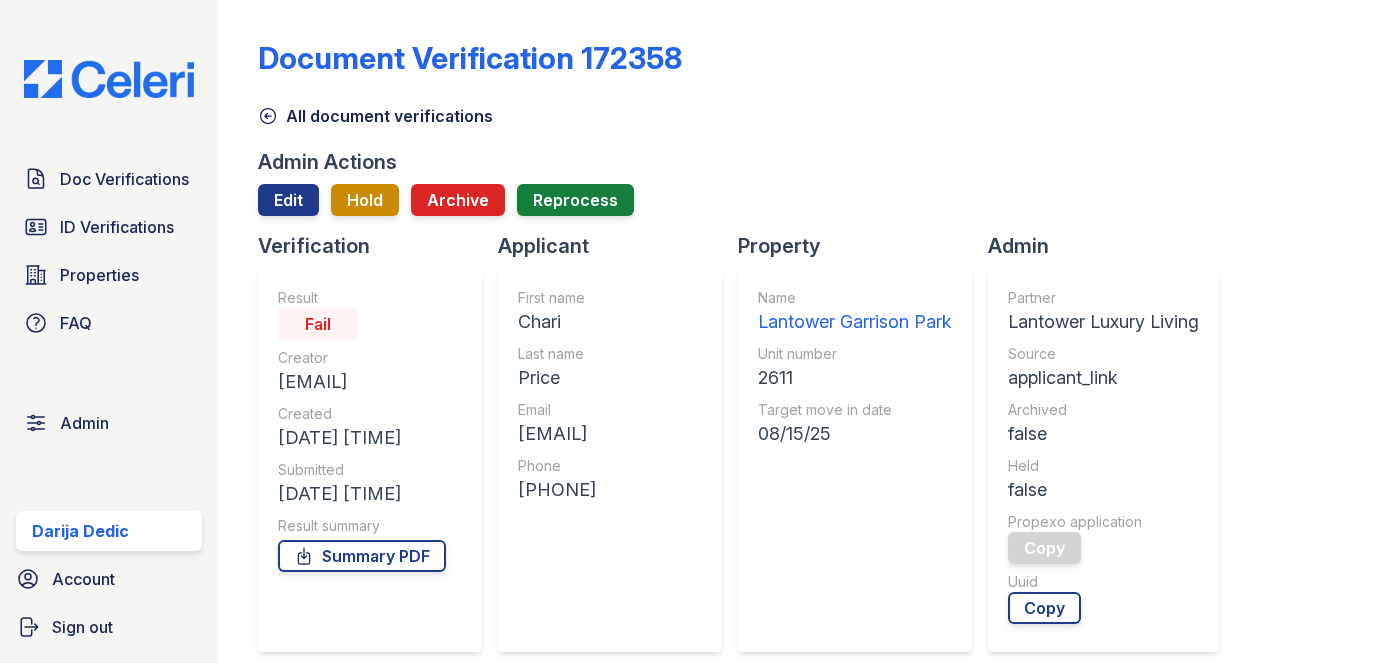 scroll, scrollTop: 0, scrollLeft: 0, axis: both 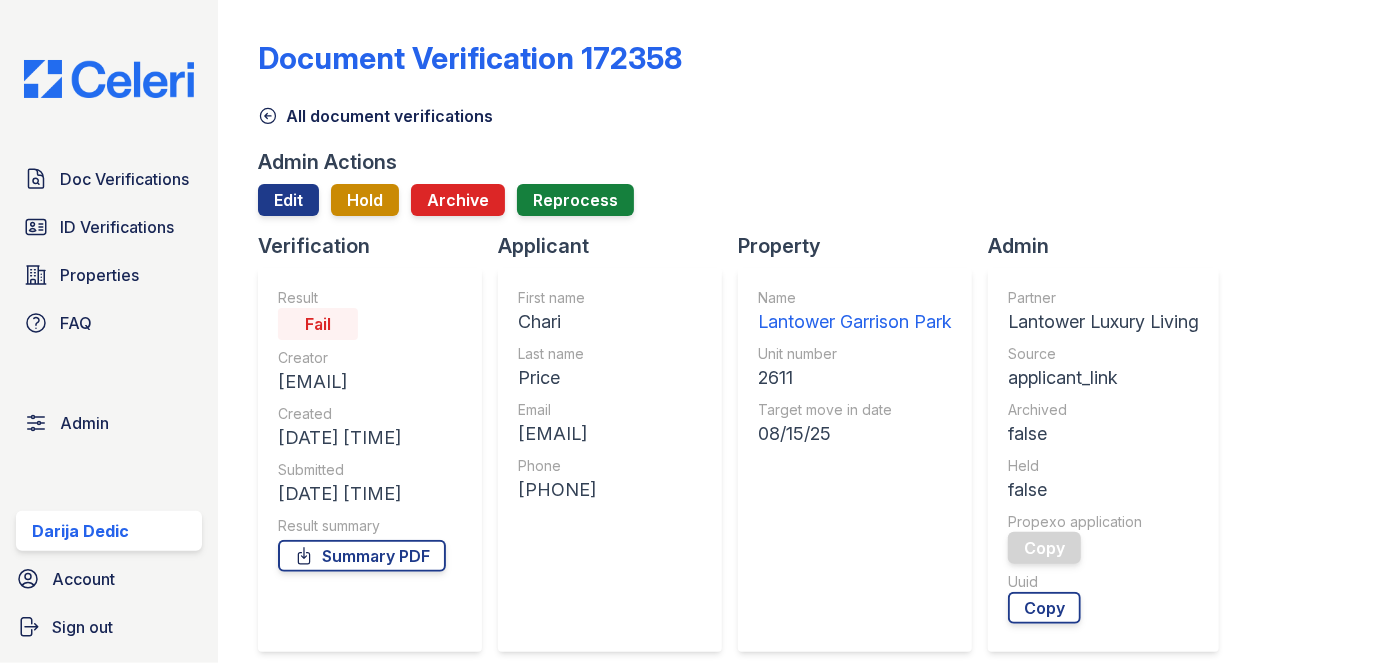 click on "Lantower Garrison Park" at bounding box center (855, 322) 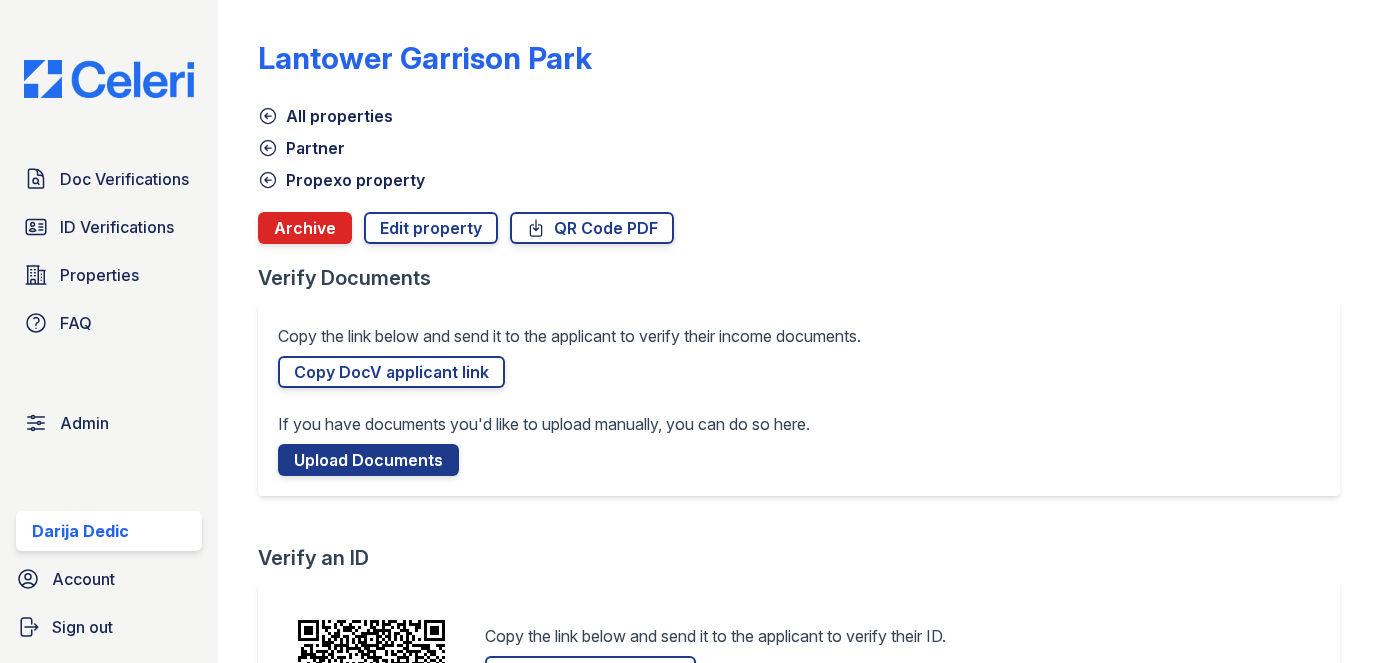 scroll, scrollTop: 0, scrollLeft: 0, axis: both 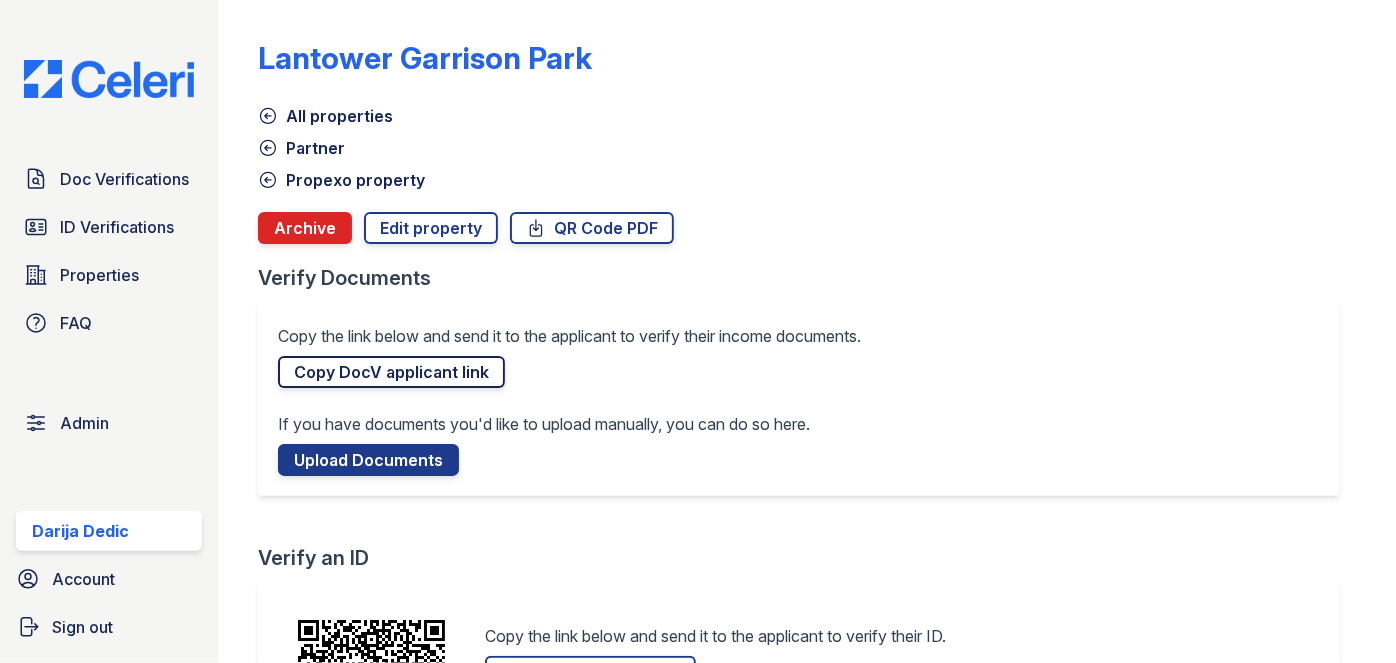 click on "Copy DocV applicant link" at bounding box center (391, 372) 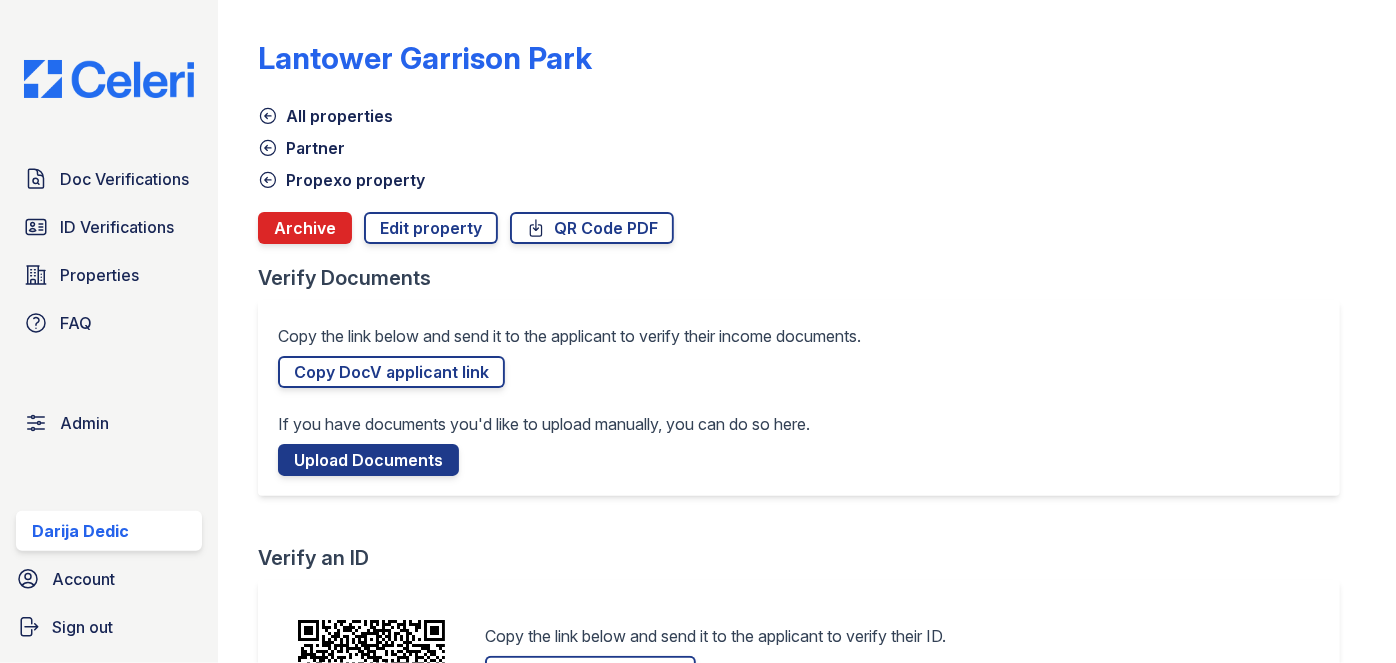 click 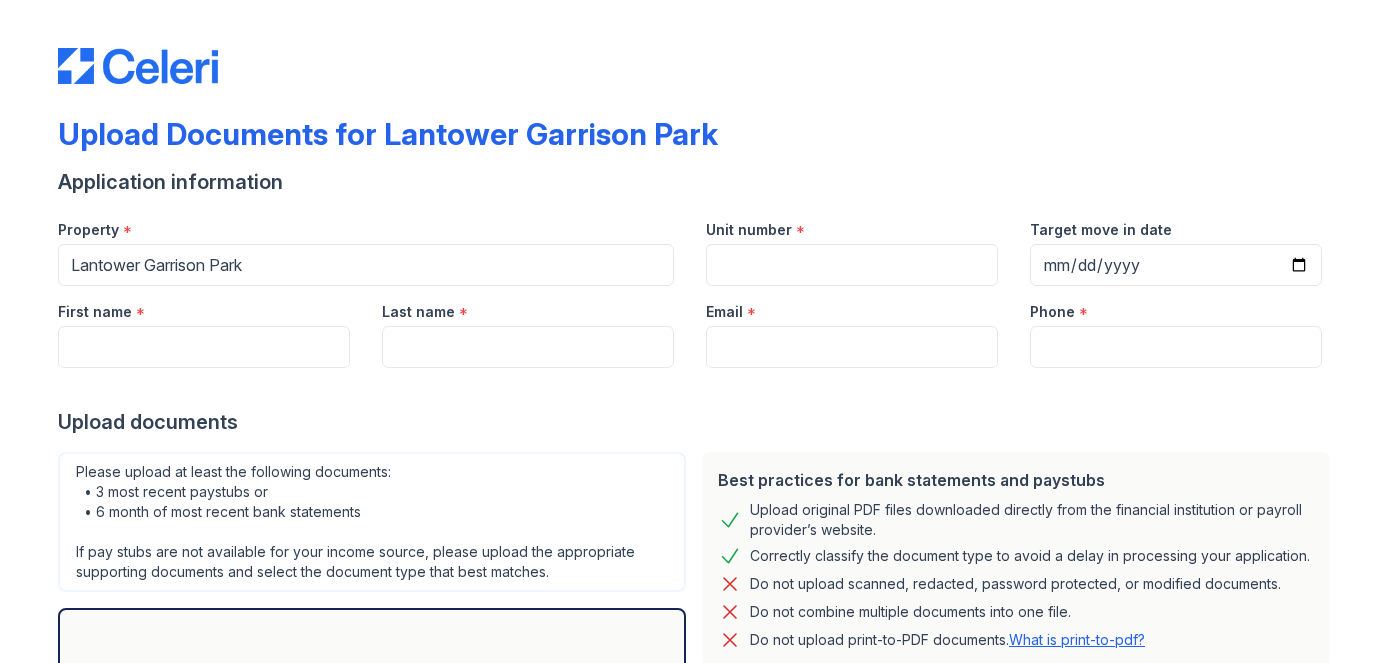 scroll, scrollTop: 0, scrollLeft: 0, axis: both 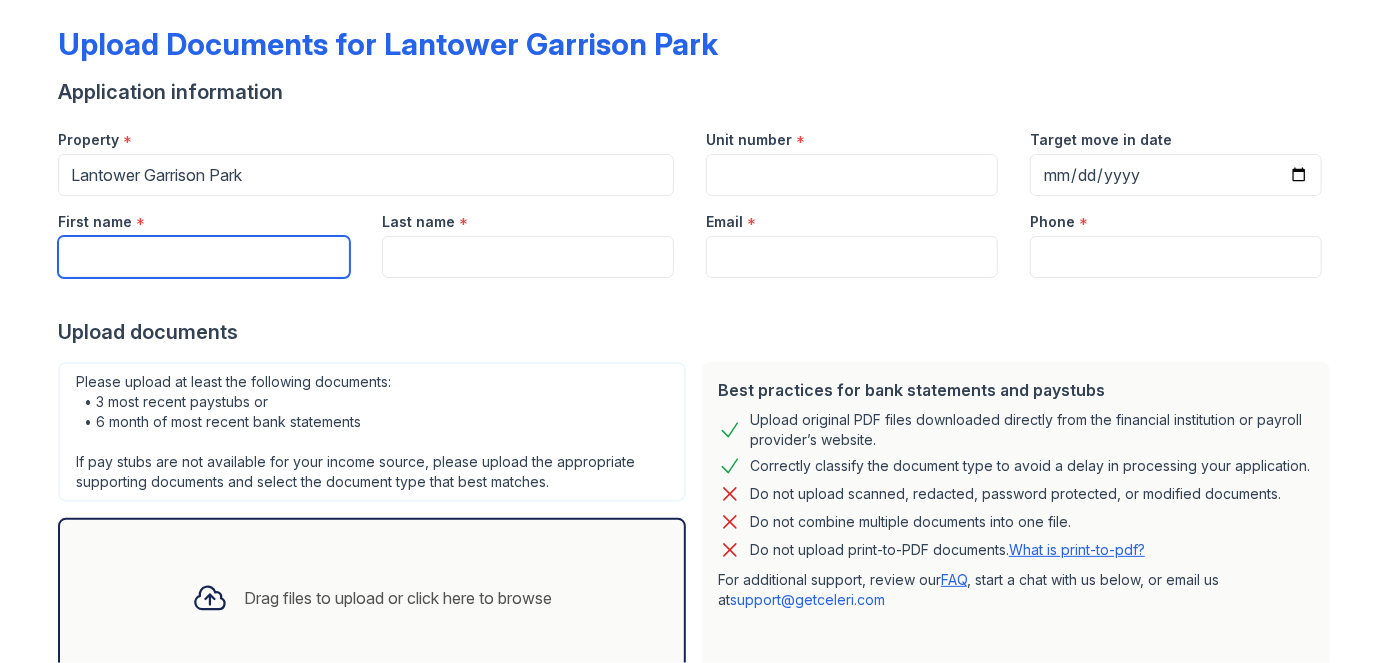 click on "First name" at bounding box center [204, 257] 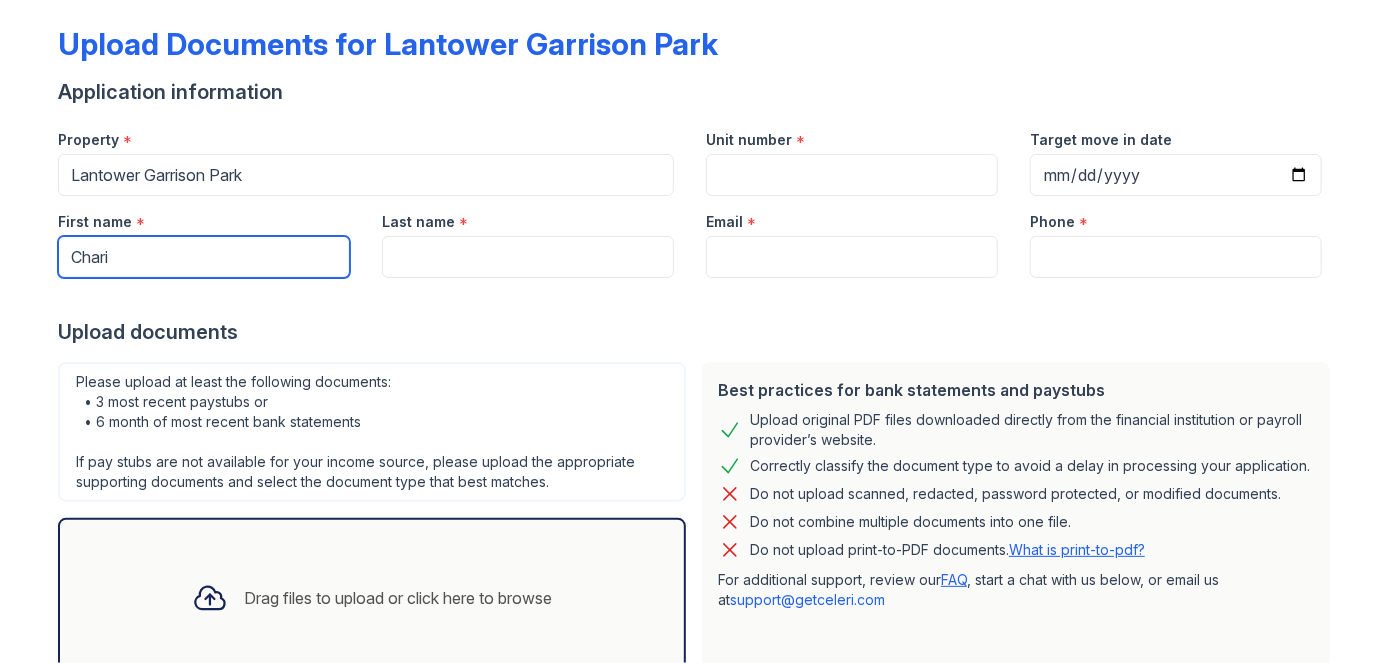 type on "Chari" 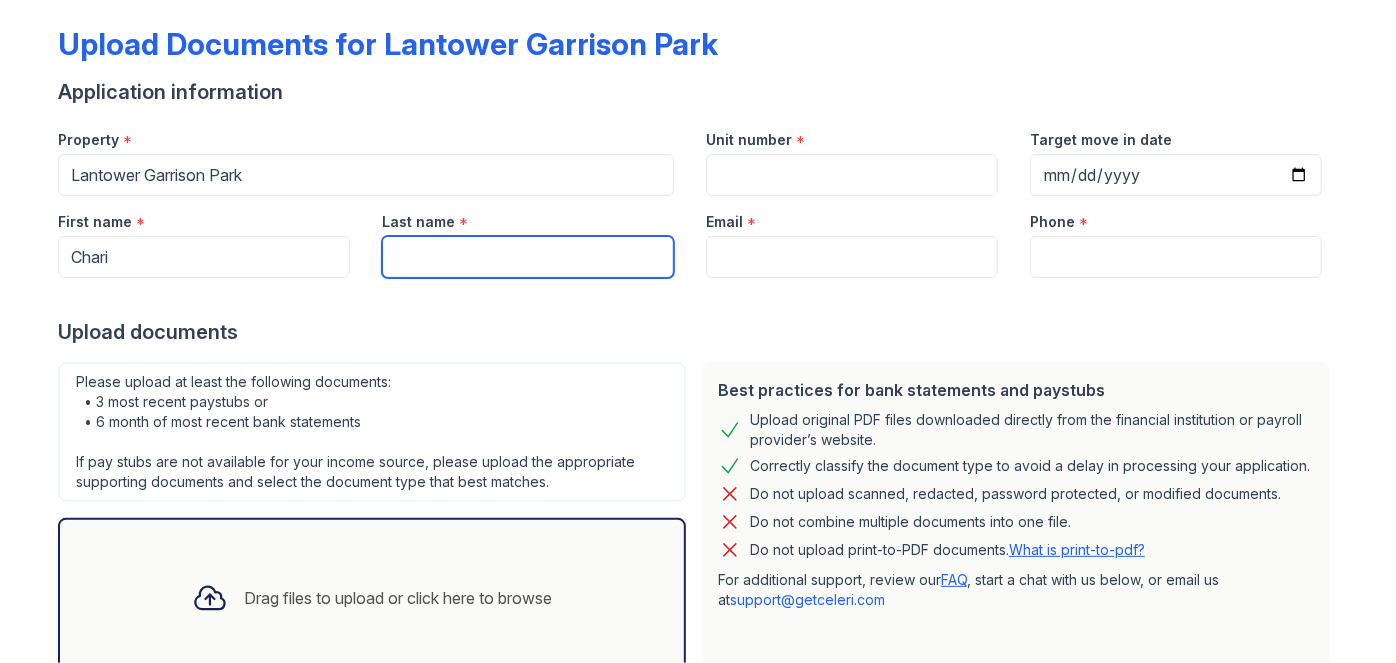 click on "Last name" at bounding box center [528, 257] 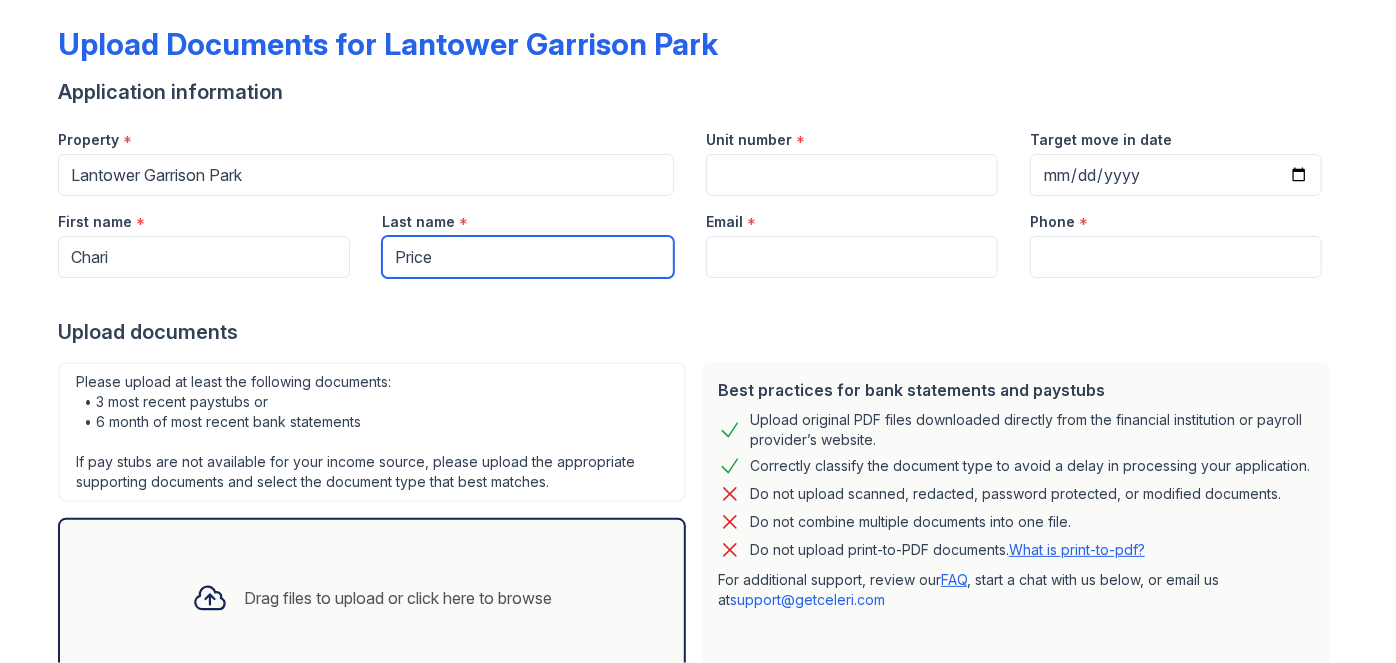 type on "Price" 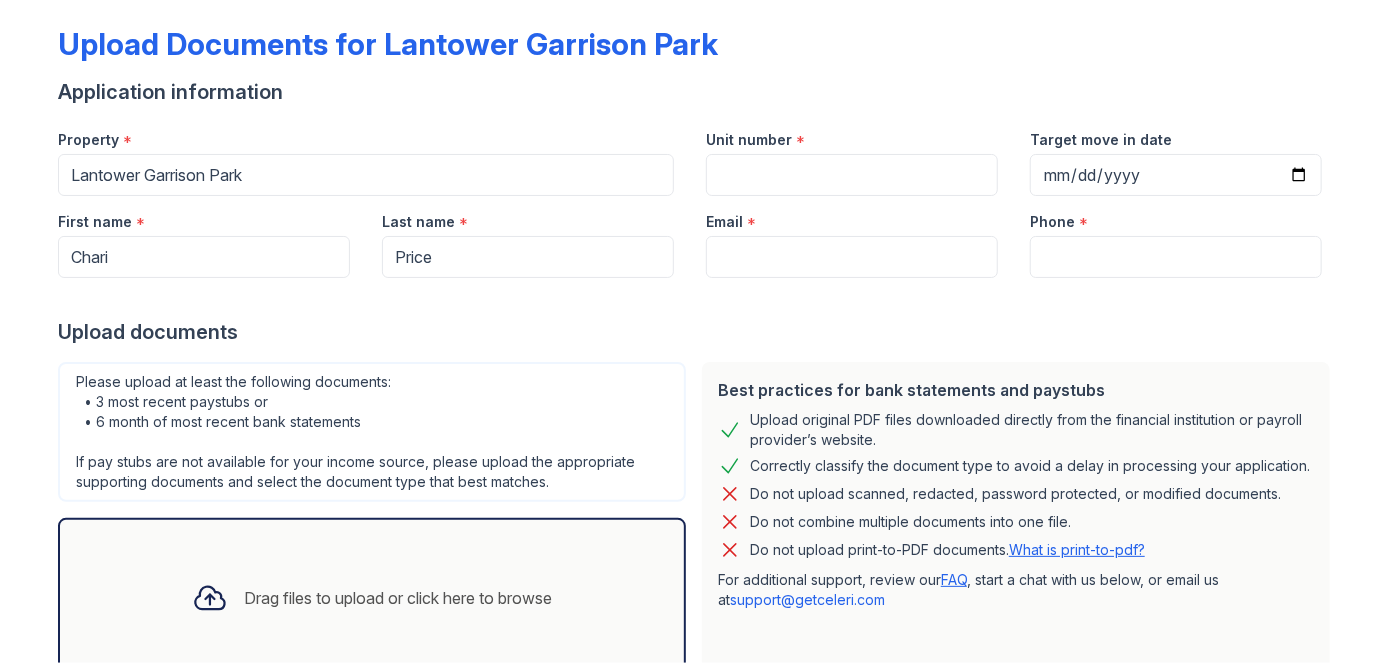click at bounding box center [698, 298] 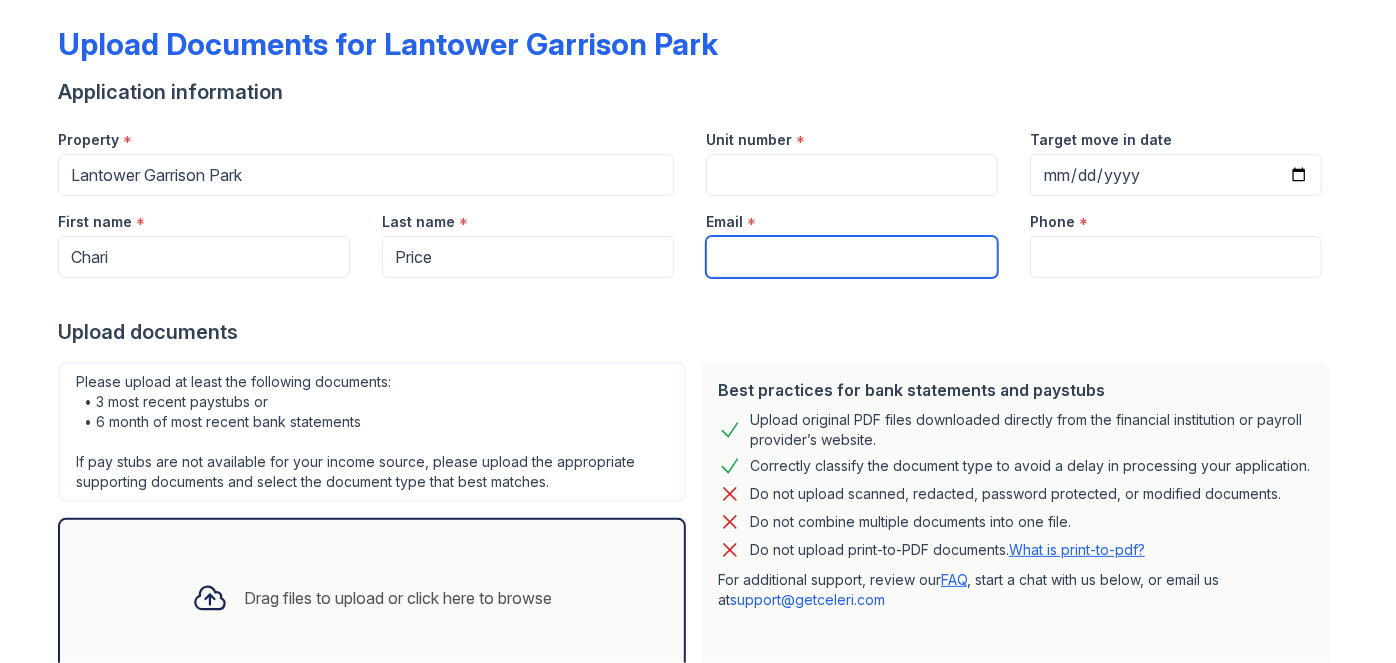 click on "Email" at bounding box center [852, 257] 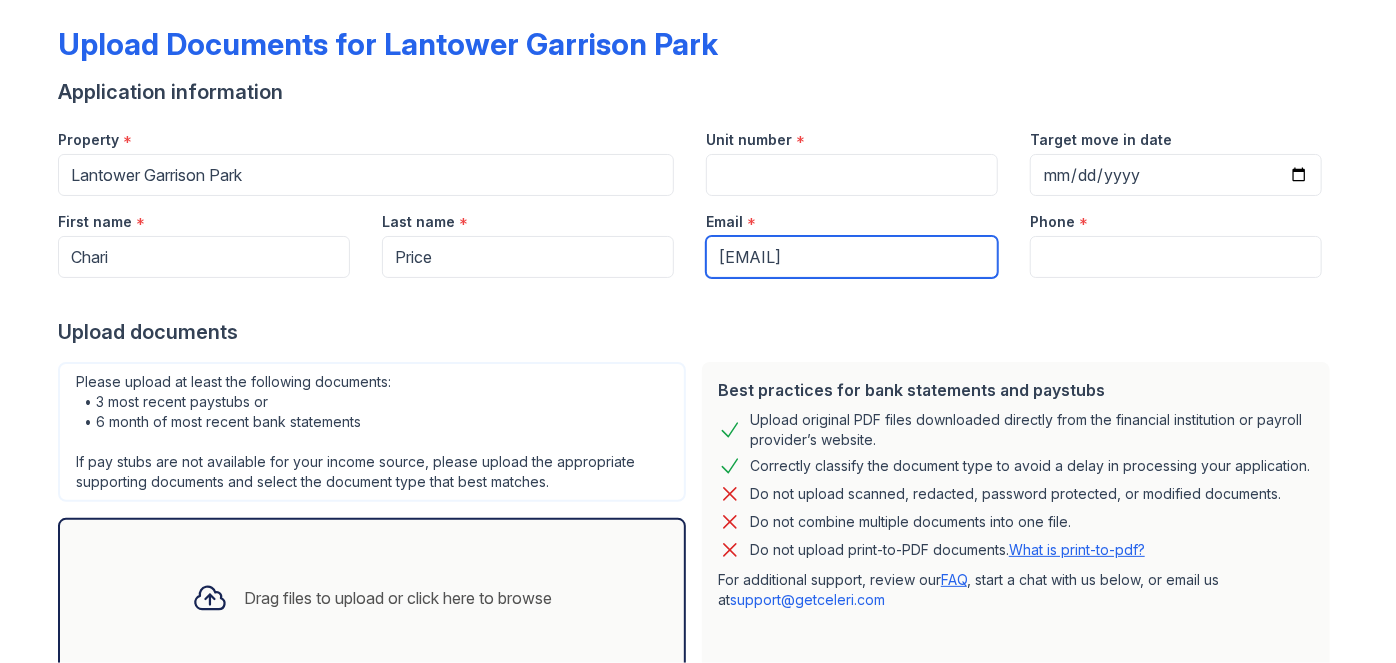 type on "[NAME]@[DOMAIN]" 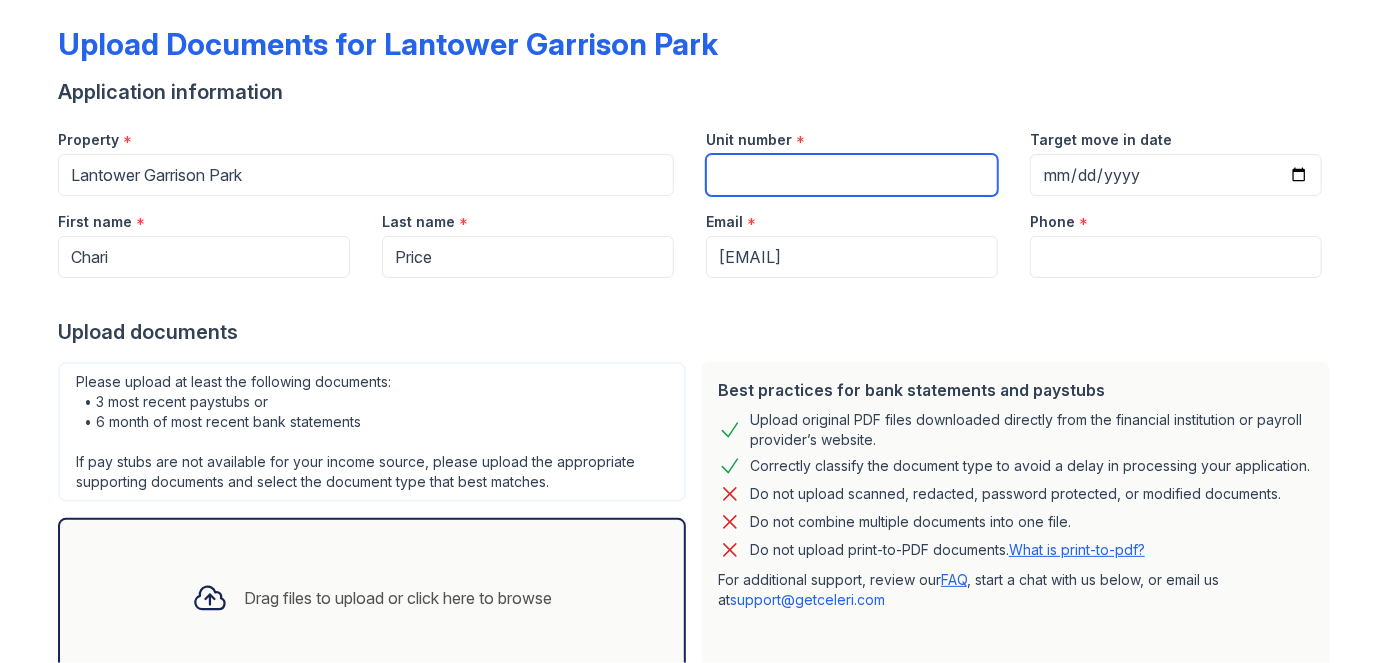 click on "Unit number" at bounding box center (852, 175) 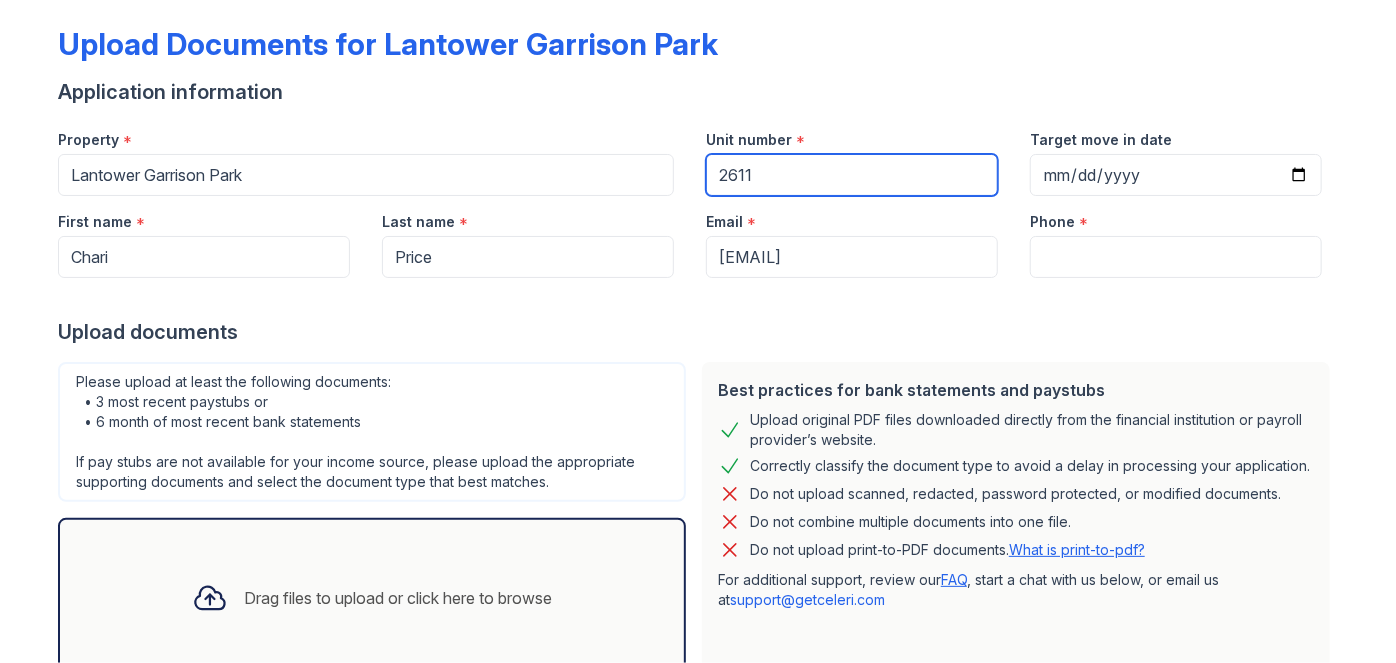 type on "2611" 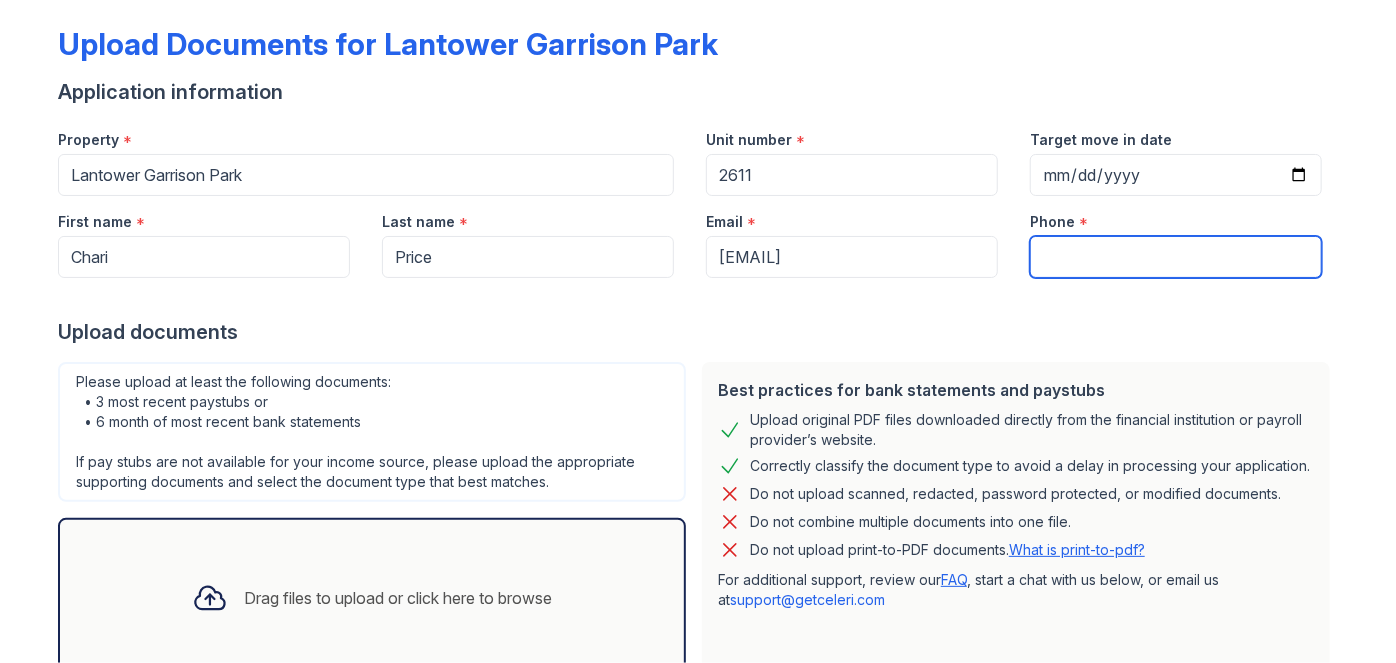click on "Phone" at bounding box center (1176, 257) 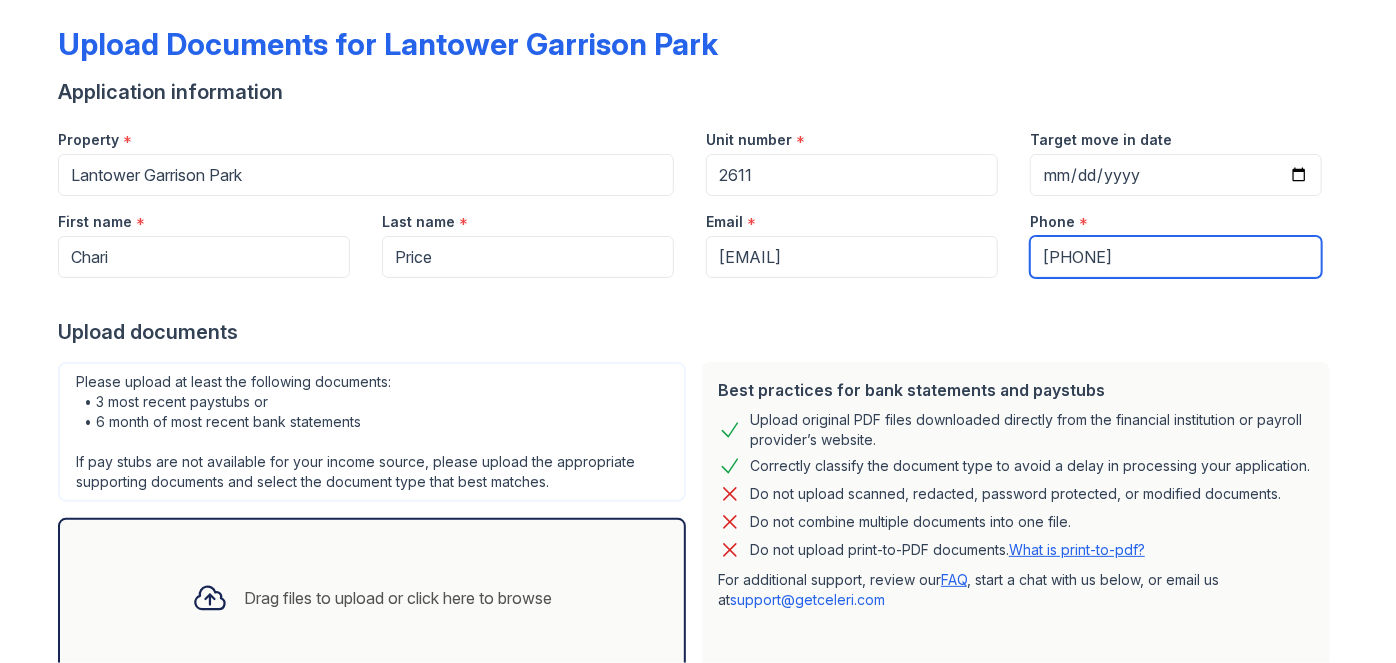 type on "+19803198177" 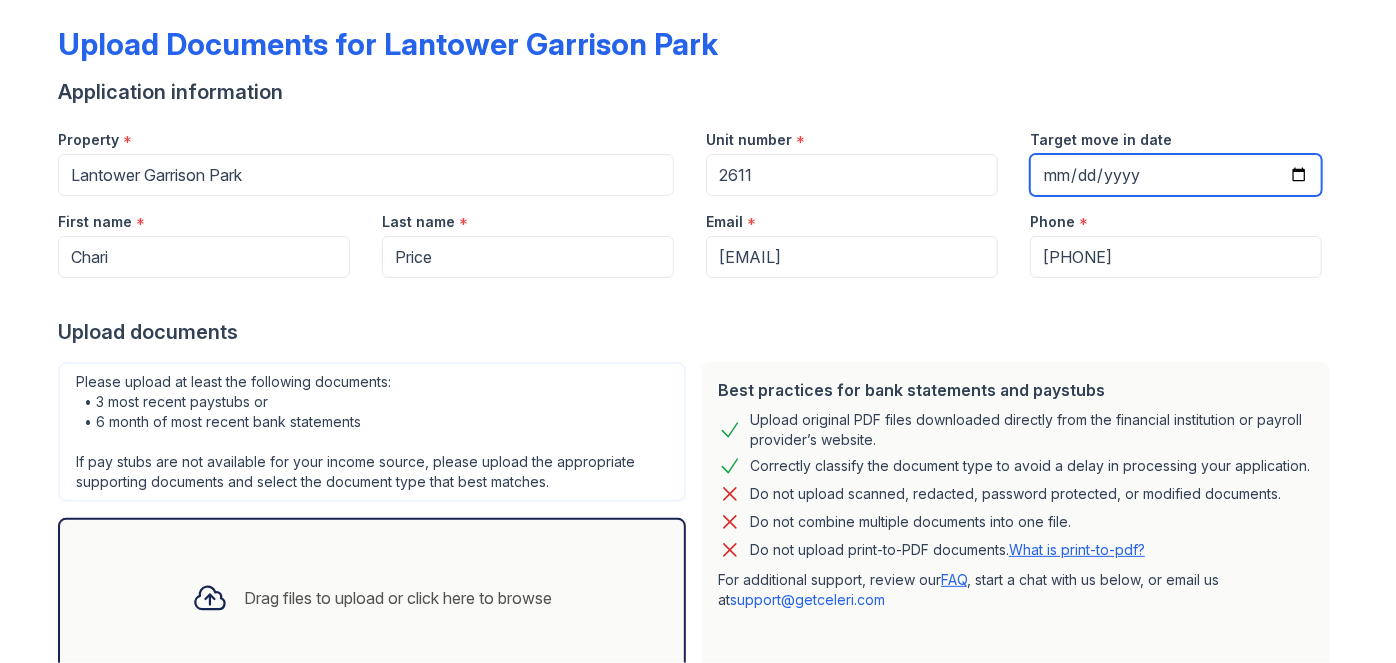 click on "Target move in date" at bounding box center [1176, 175] 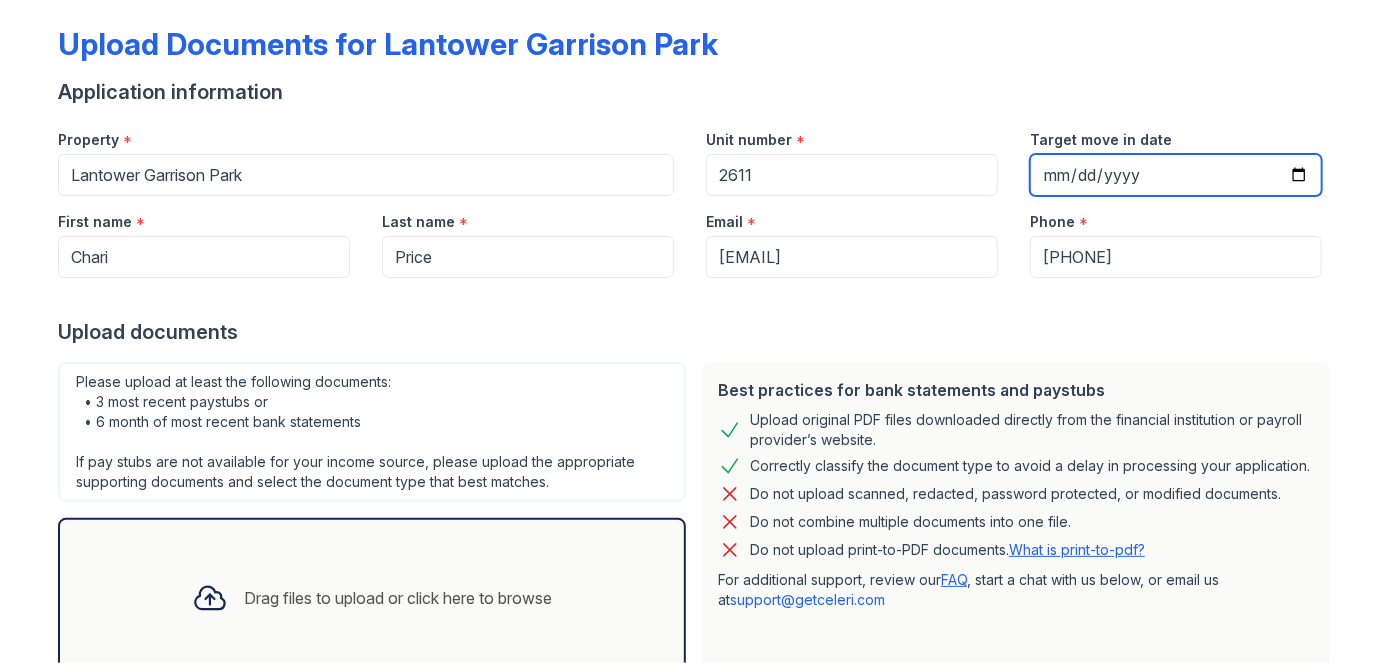 type on "2025-08-15" 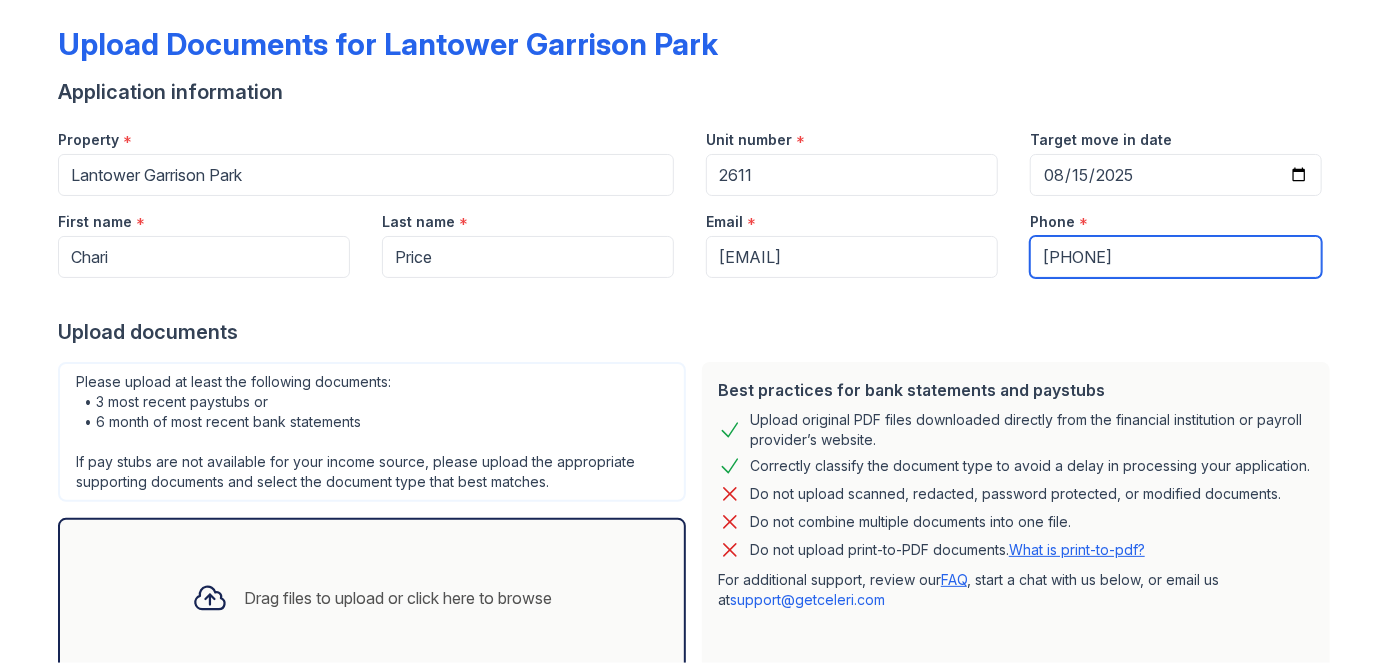 click on "+19803198177" at bounding box center [1176, 257] 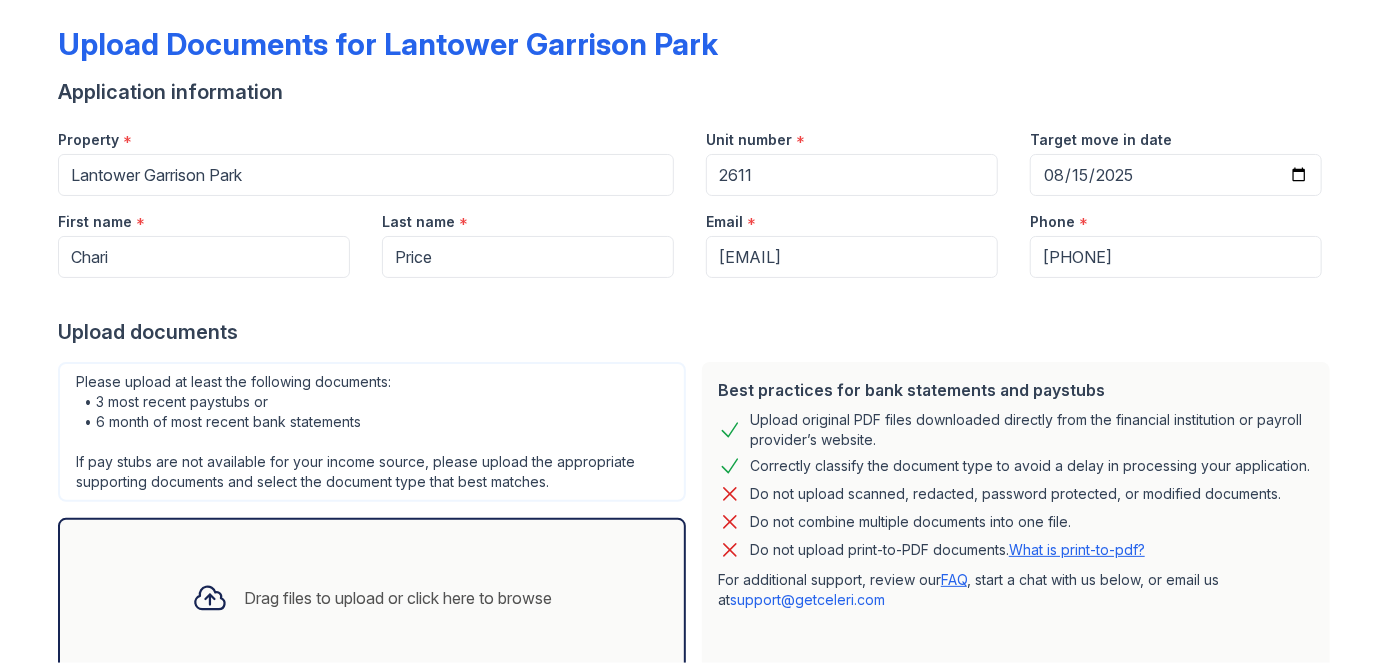 click on "Upload documents" at bounding box center [698, 332] 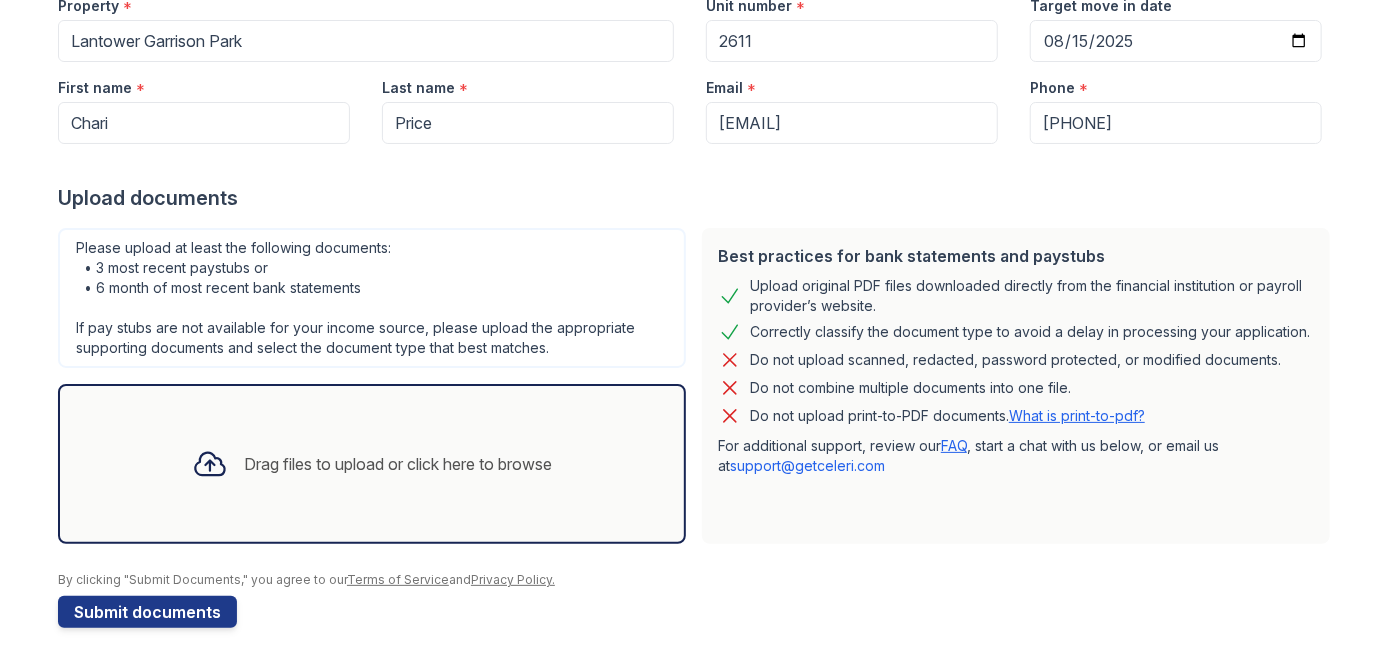 scroll, scrollTop: 226, scrollLeft: 0, axis: vertical 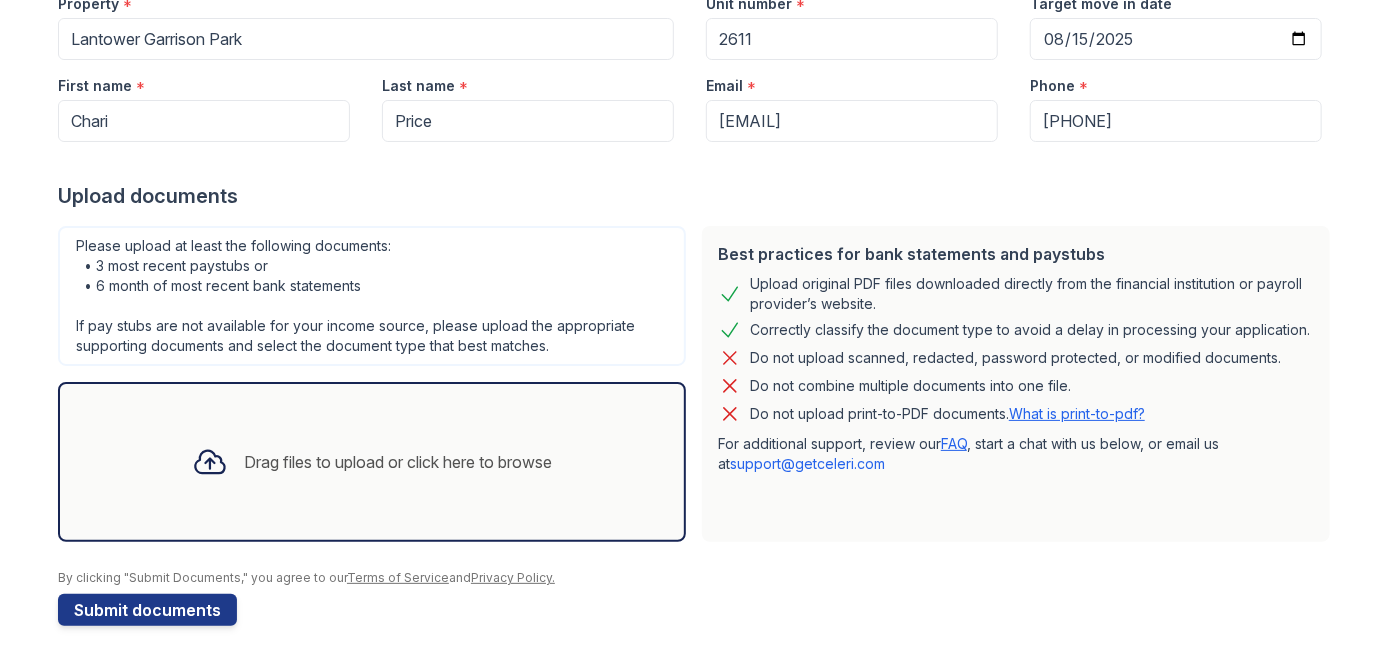 click on "Drag files to upload or click here to browse" at bounding box center [372, 462] 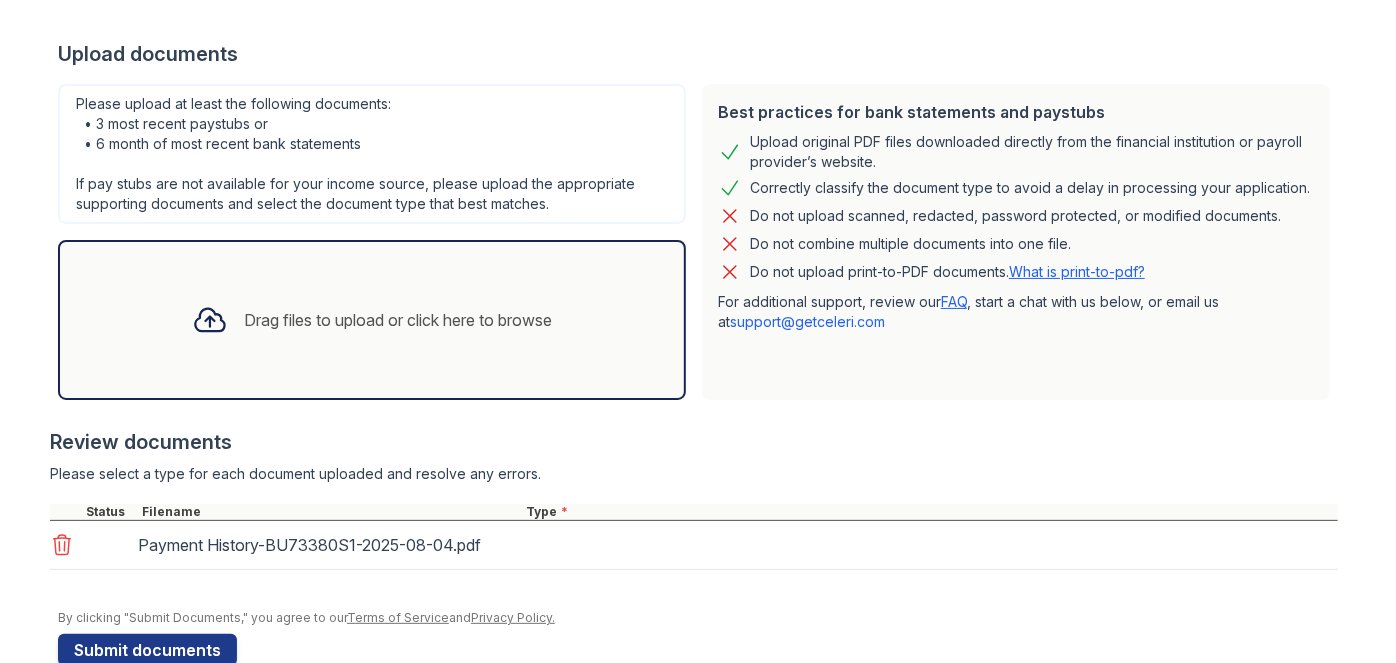 scroll, scrollTop: 408, scrollLeft: 0, axis: vertical 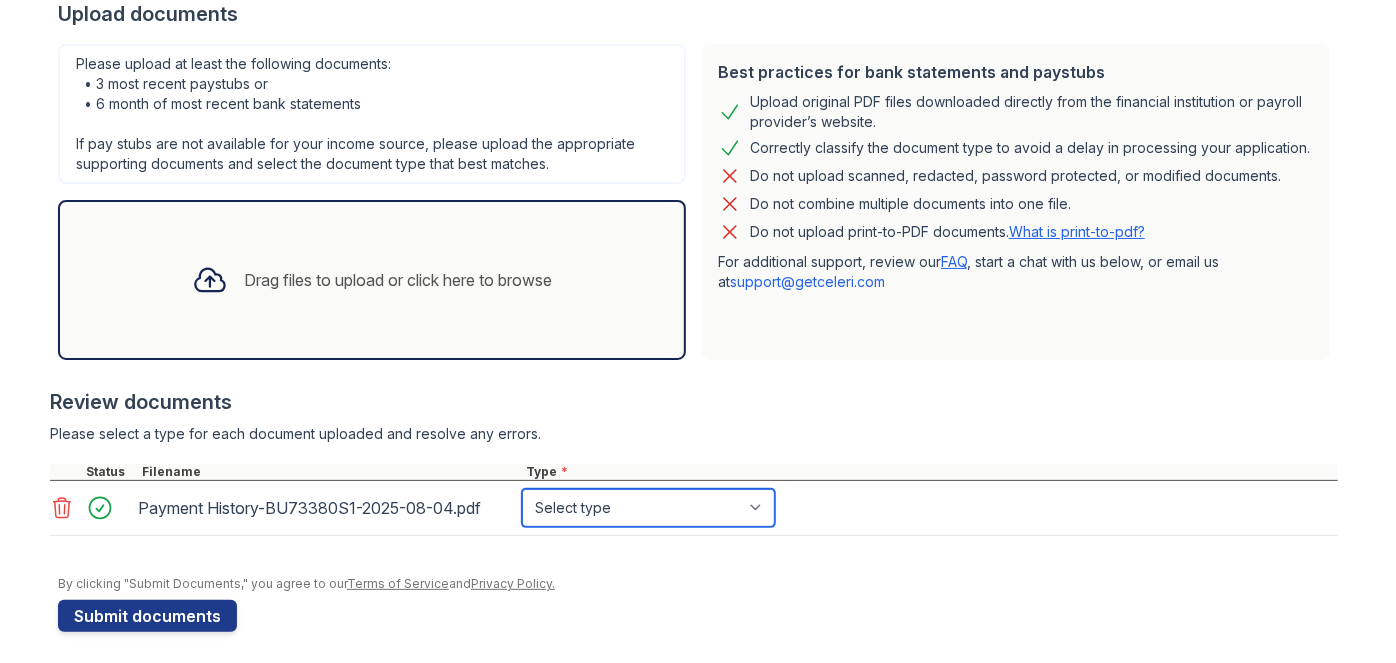 click on "Select type
Paystub
Bank Statement
Offer Letter
Tax Documents
Benefit Award Letter
Investment Account Statement
Other" at bounding box center (648, 508) 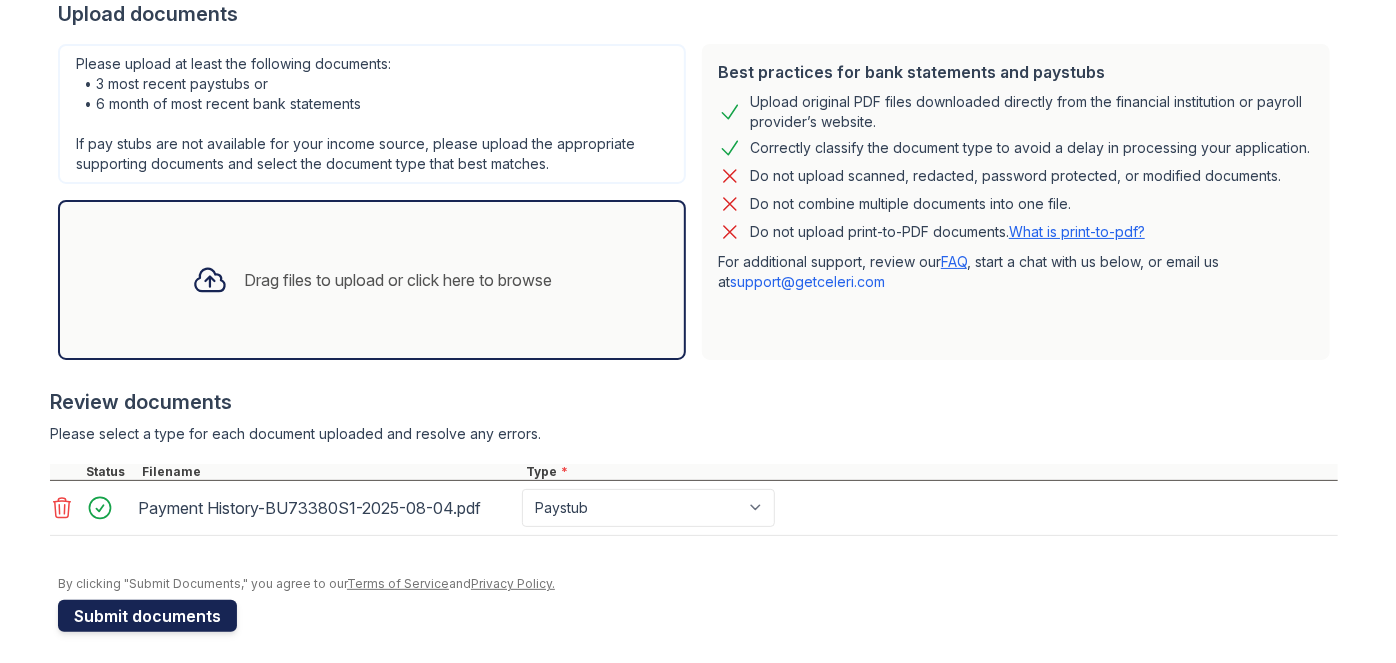 click on "Submit documents" at bounding box center (147, 616) 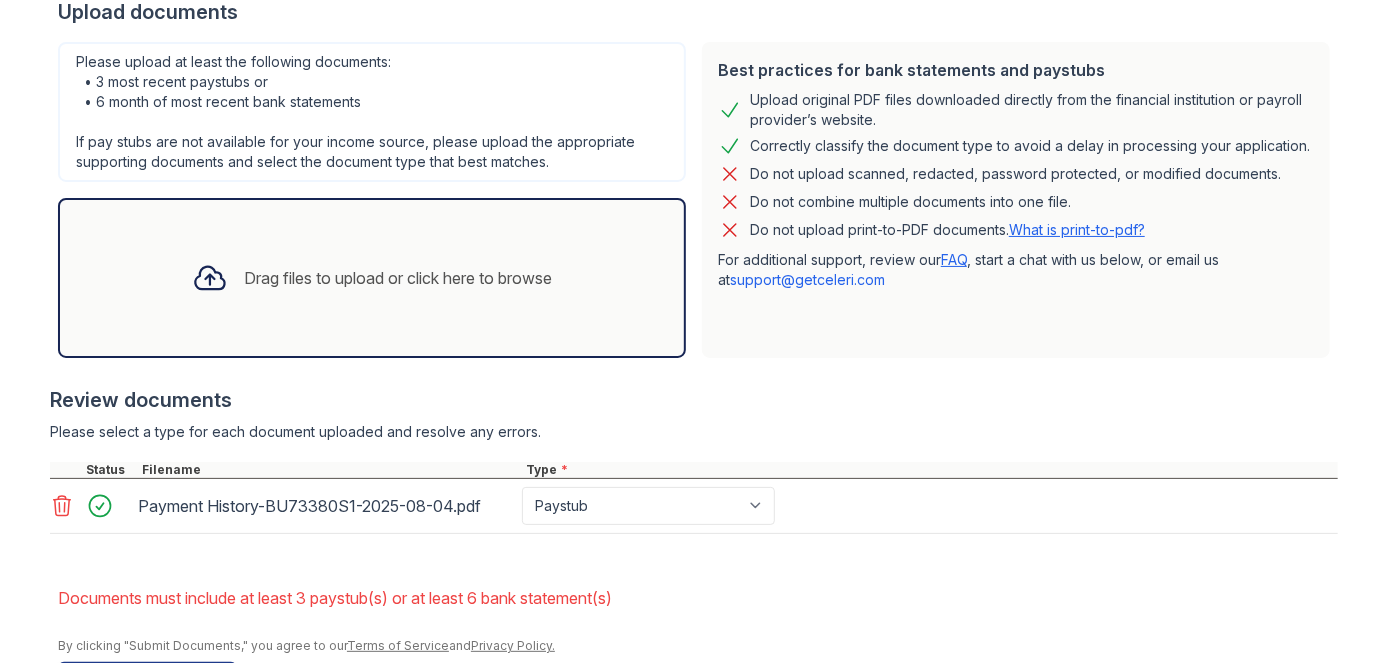 scroll, scrollTop: 533, scrollLeft: 0, axis: vertical 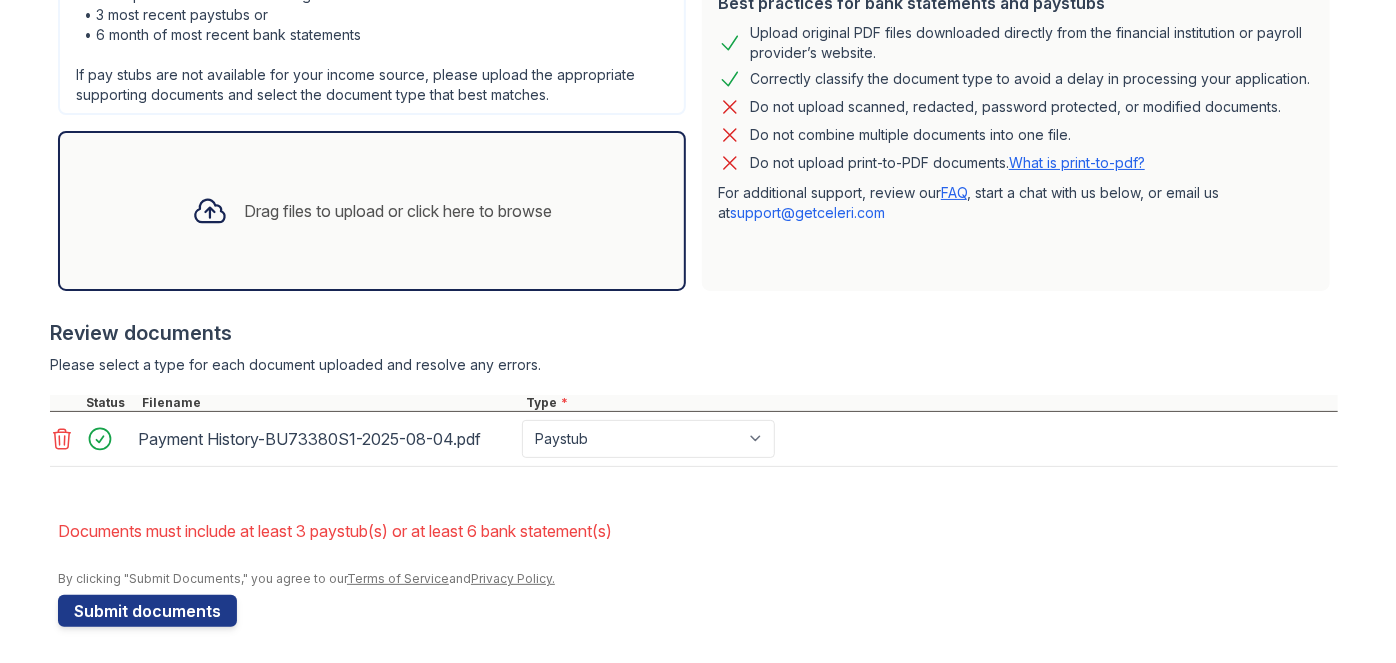 click on "Drag files to upload or click here to browse" at bounding box center [372, 211] 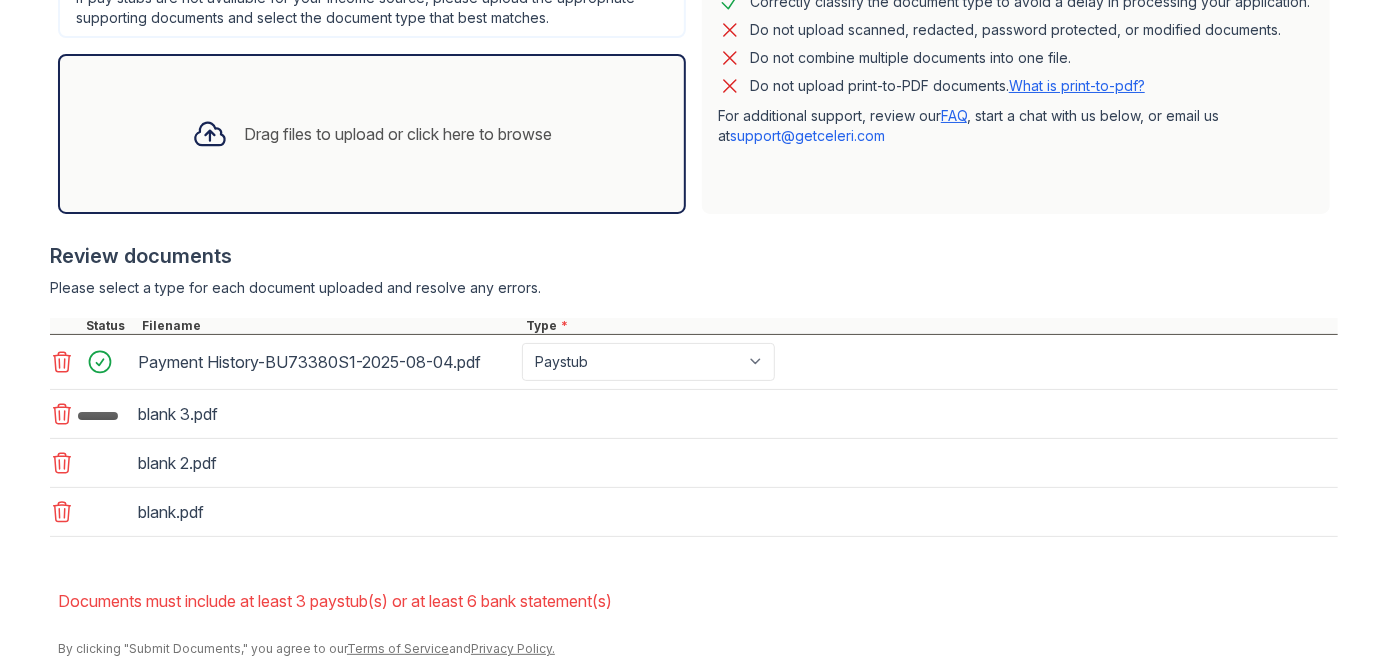 scroll, scrollTop: 679, scrollLeft: 0, axis: vertical 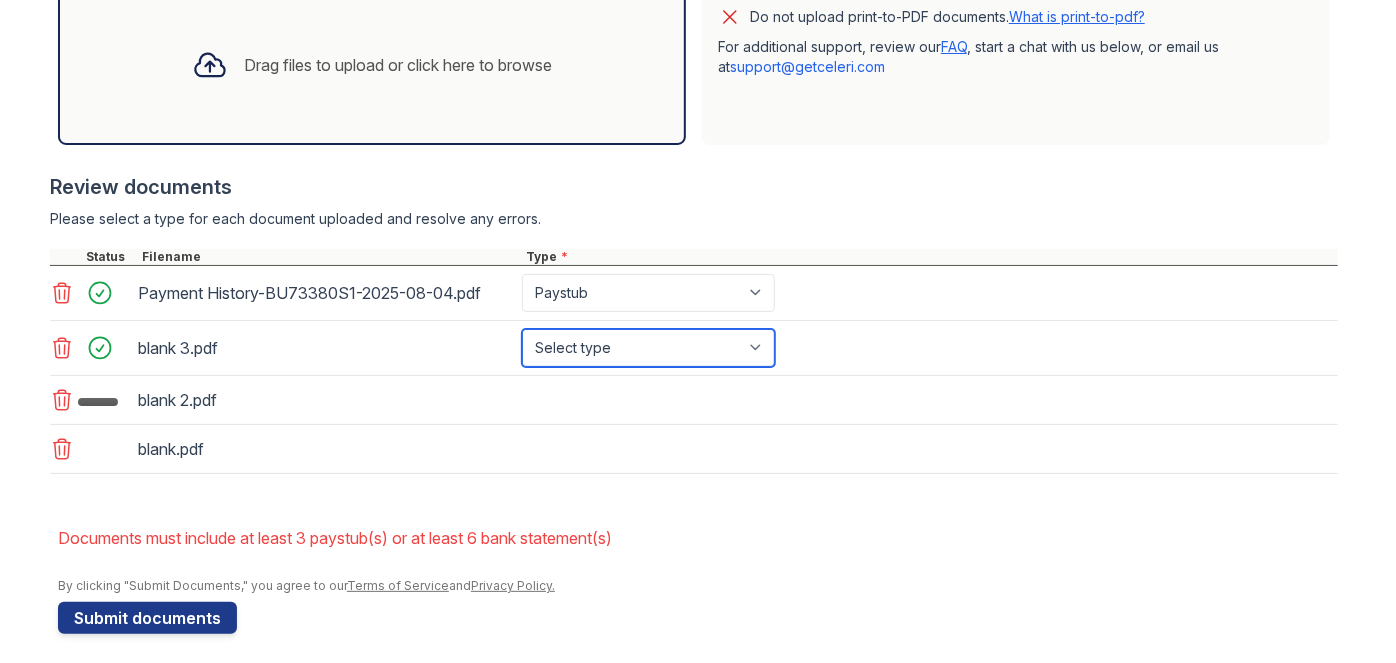 click on "Select type
Paystub
Bank Statement
Offer Letter
Tax Documents
Benefit Award Letter
Investment Account Statement
Other" at bounding box center [648, 348] 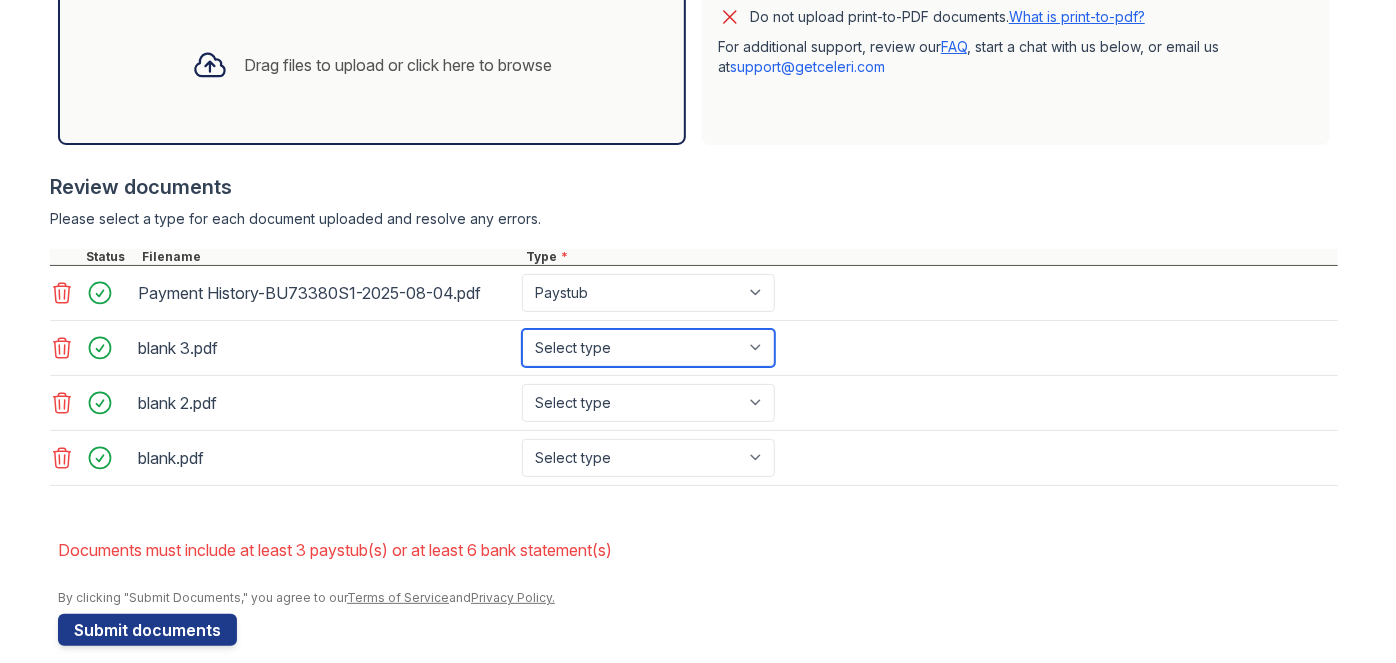 select on "bank_statement" 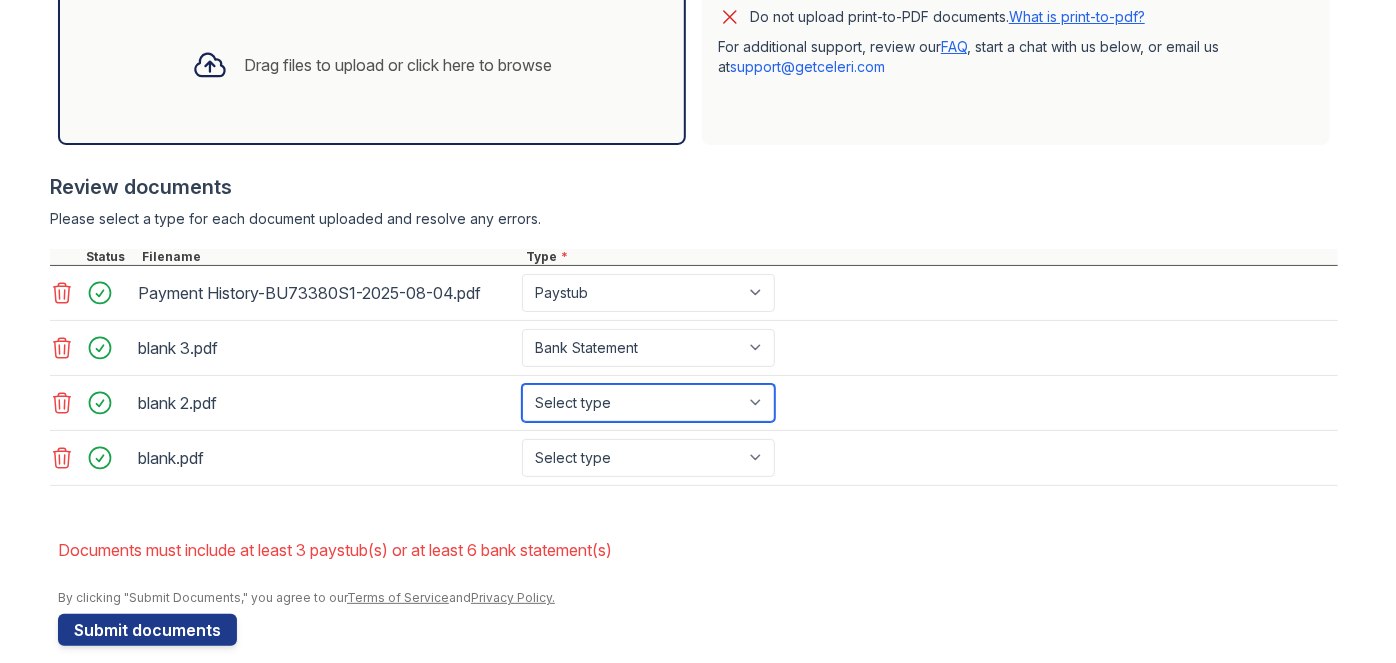 click on "Select type
Paystub
Bank Statement
Offer Letter
Tax Documents
Benefit Award Letter
Investment Account Statement
Other" at bounding box center (648, 403) 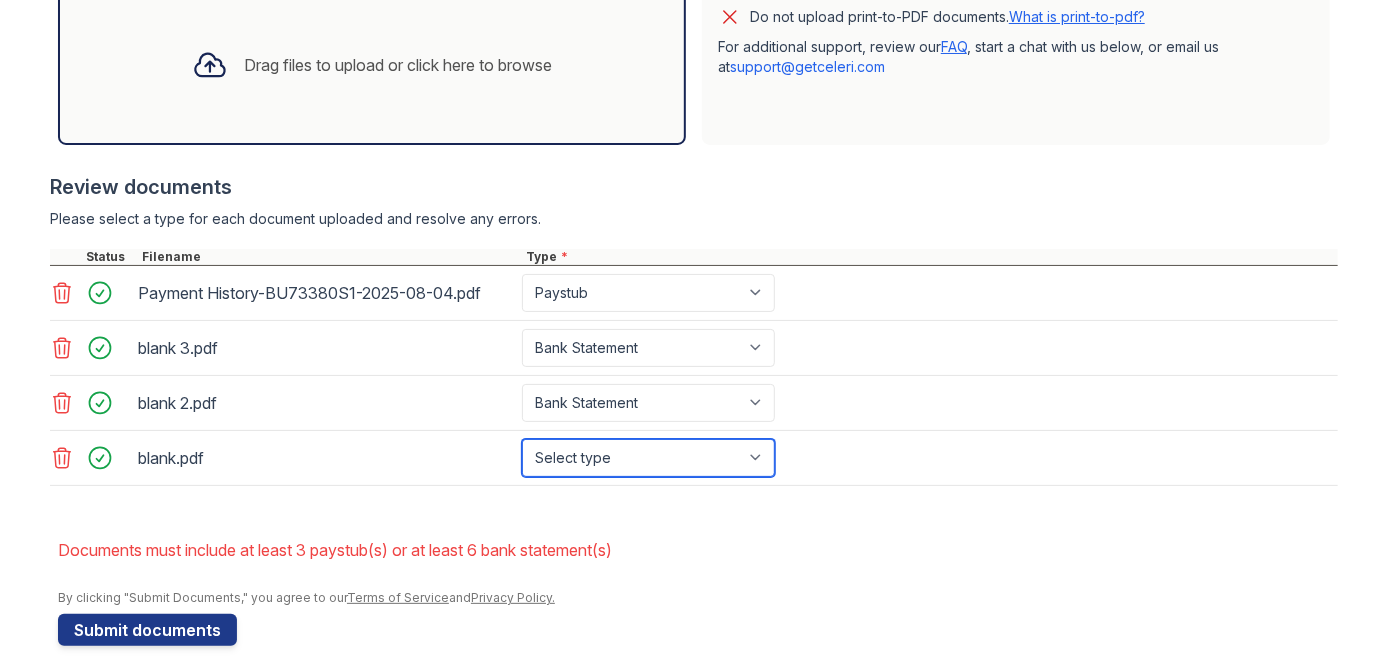 click on "Select type
Paystub
Bank Statement
Offer Letter
Tax Documents
Benefit Award Letter
Investment Account Statement
Other" at bounding box center [648, 458] 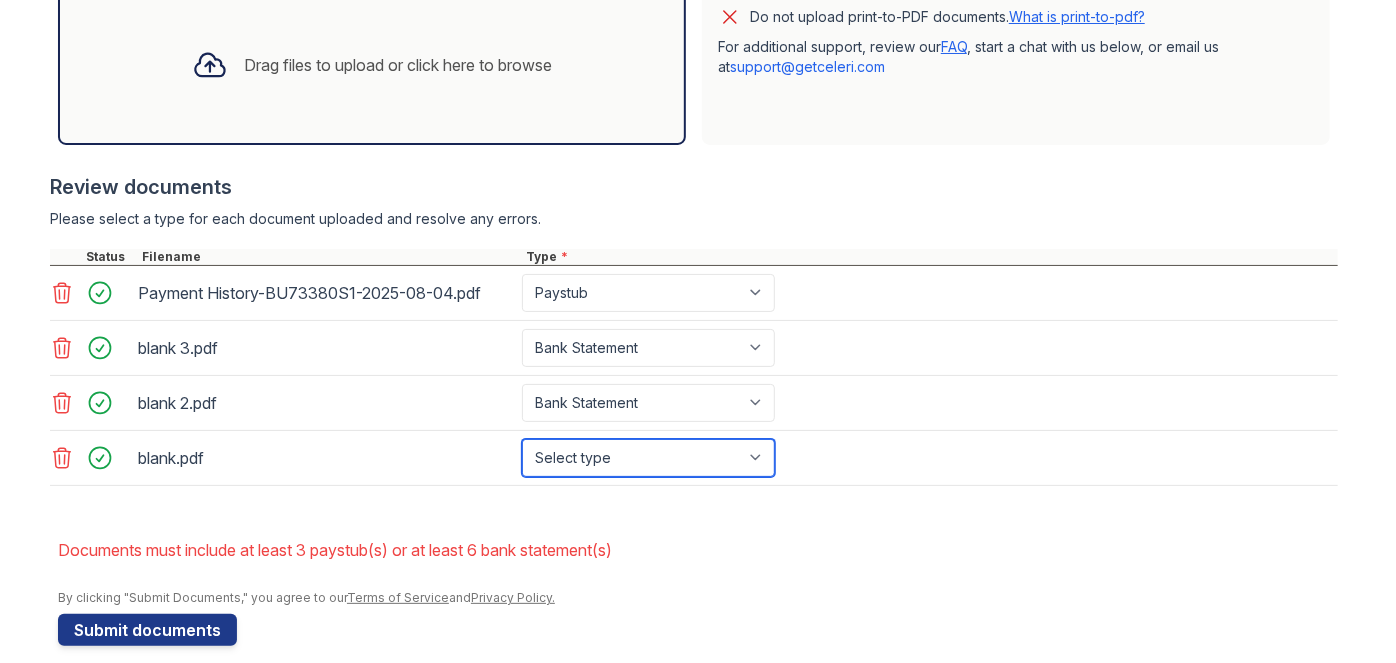 select on "bank_statement" 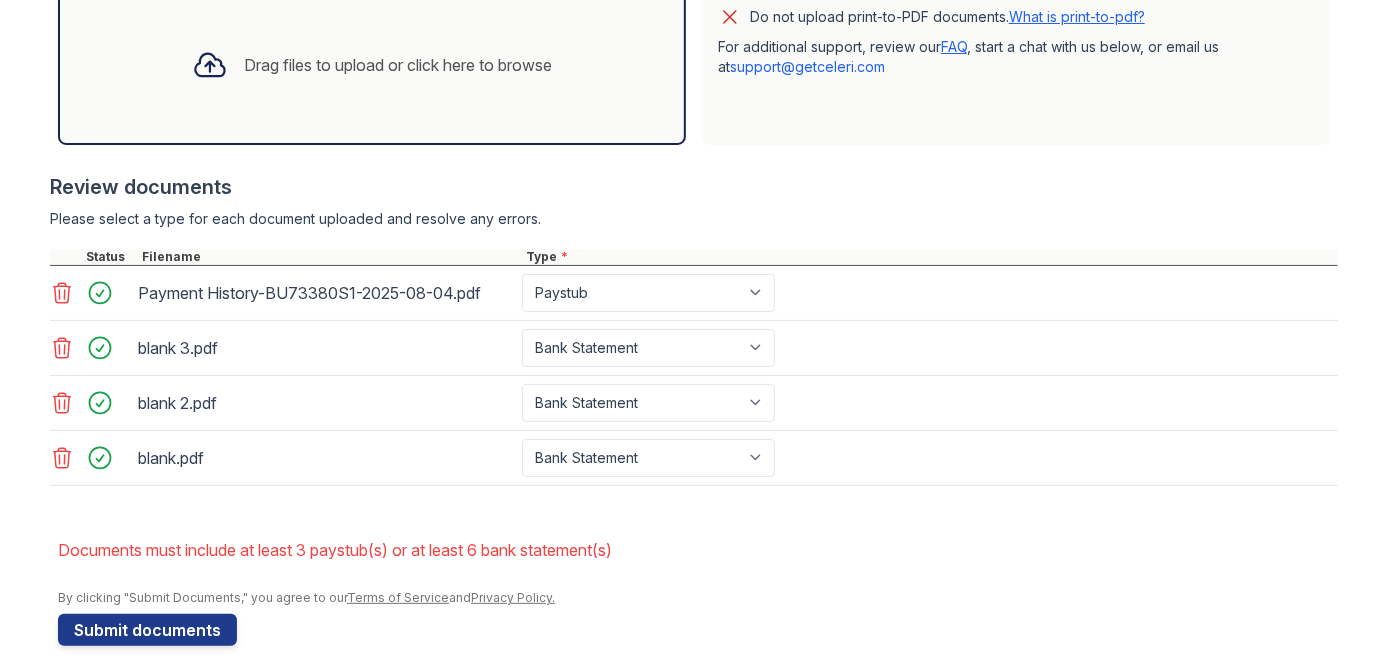 click on "blank 3.pdf
Select type
Paystub
Bank Statement
Offer Letter
Tax Documents
Benefit Award Letter
Investment Account Statement
Other" at bounding box center (694, 348) 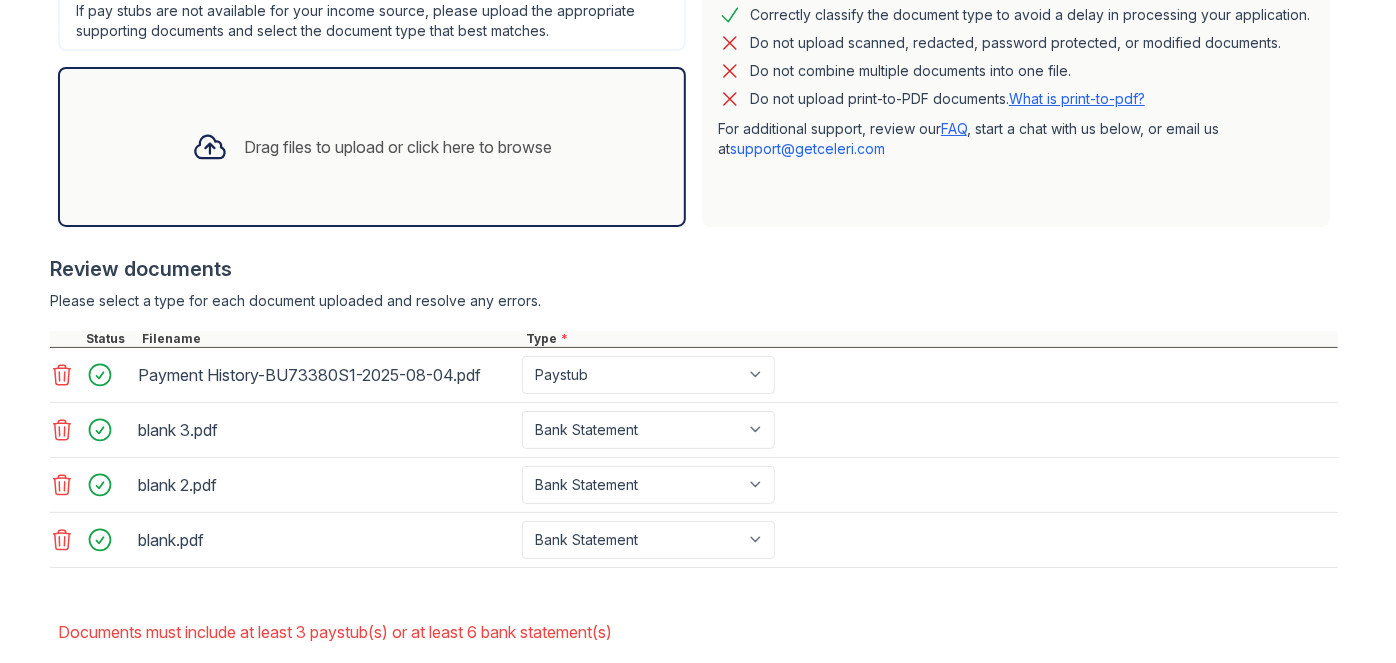 scroll, scrollTop: 696, scrollLeft: 0, axis: vertical 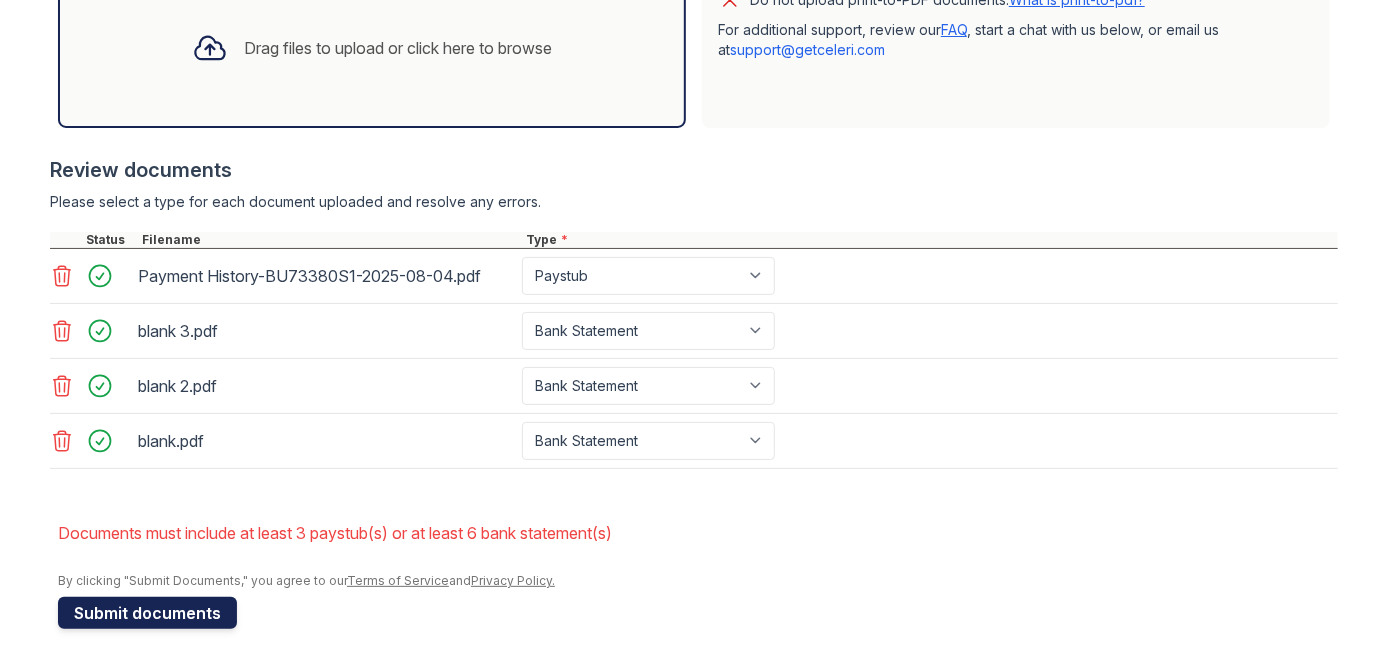 click on "Submit documents" at bounding box center [147, 613] 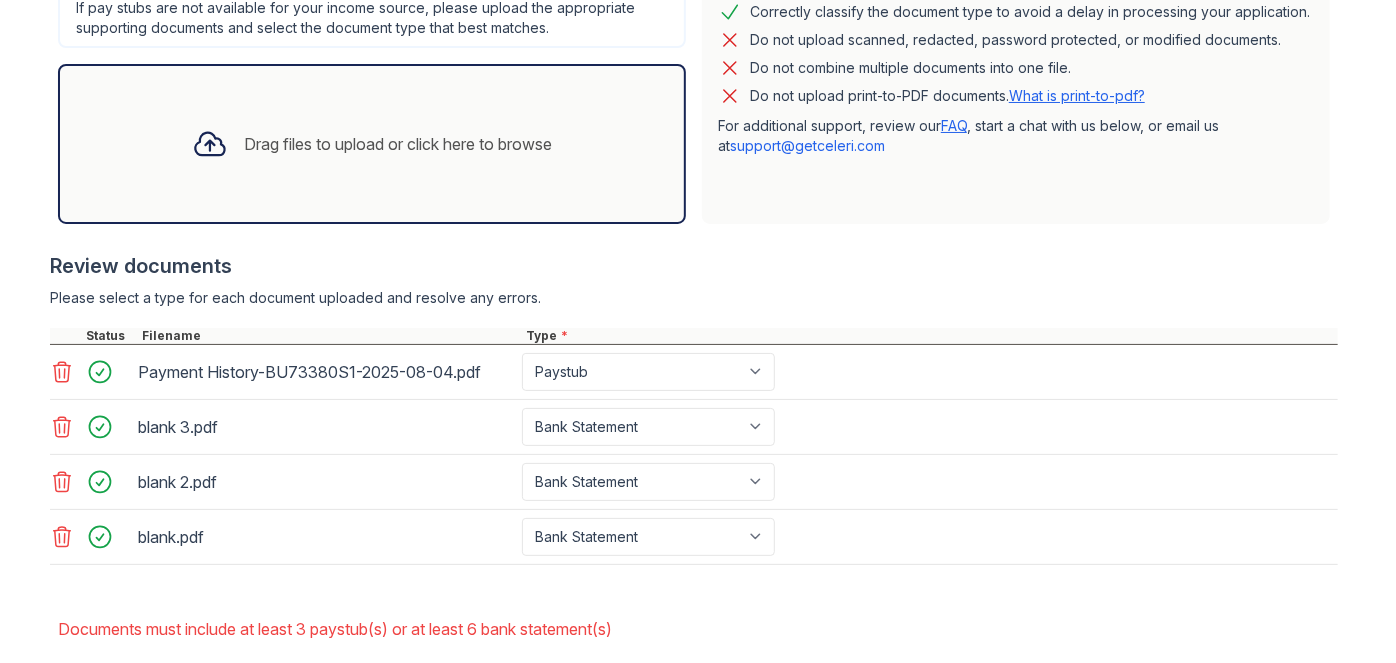 scroll, scrollTop: 514, scrollLeft: 0, axis: vertical 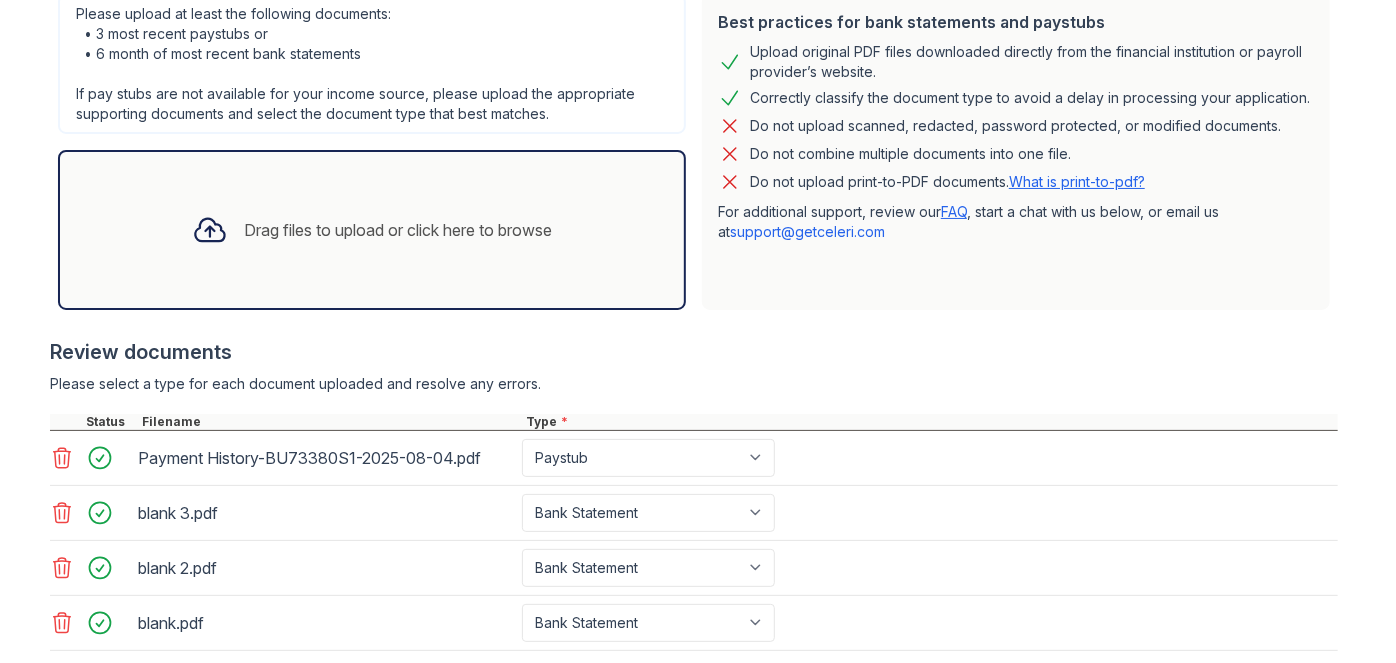 click on "Drag files to upload or click here to browse" at bounding box center [372, 230] 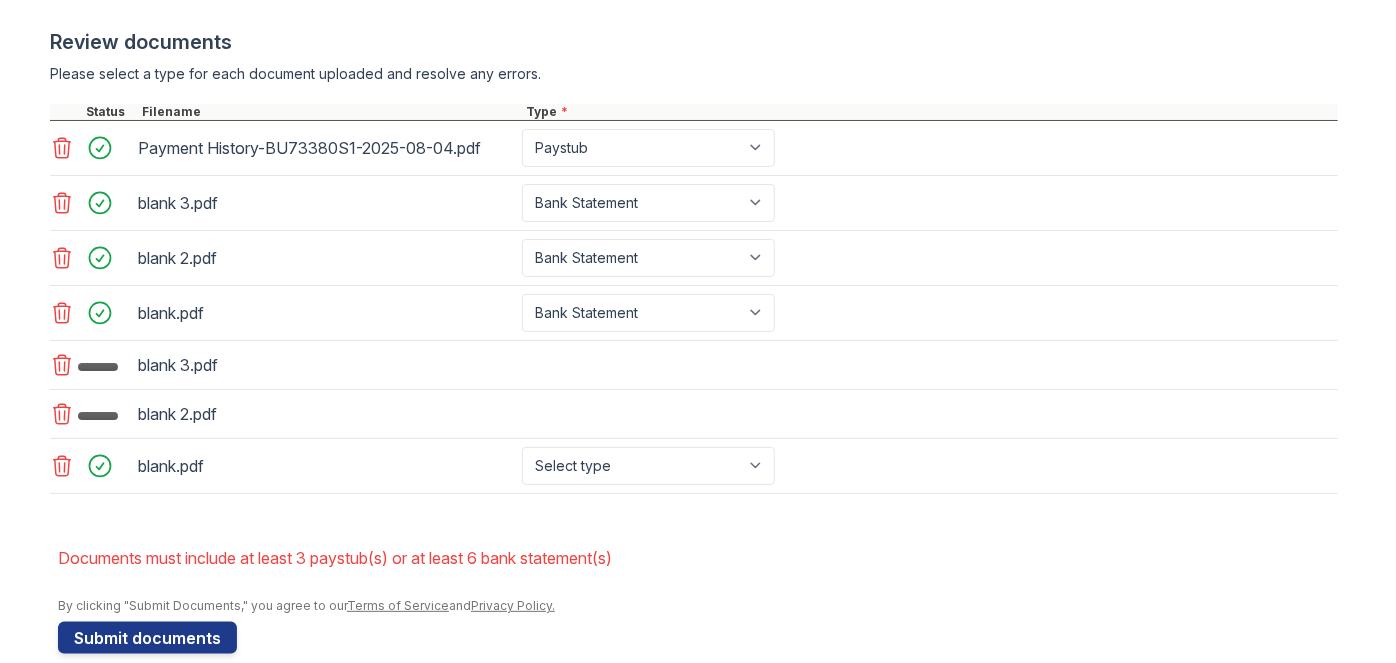 scroll, scrollTop: 847, scrollLeft: 0, axis: vertical 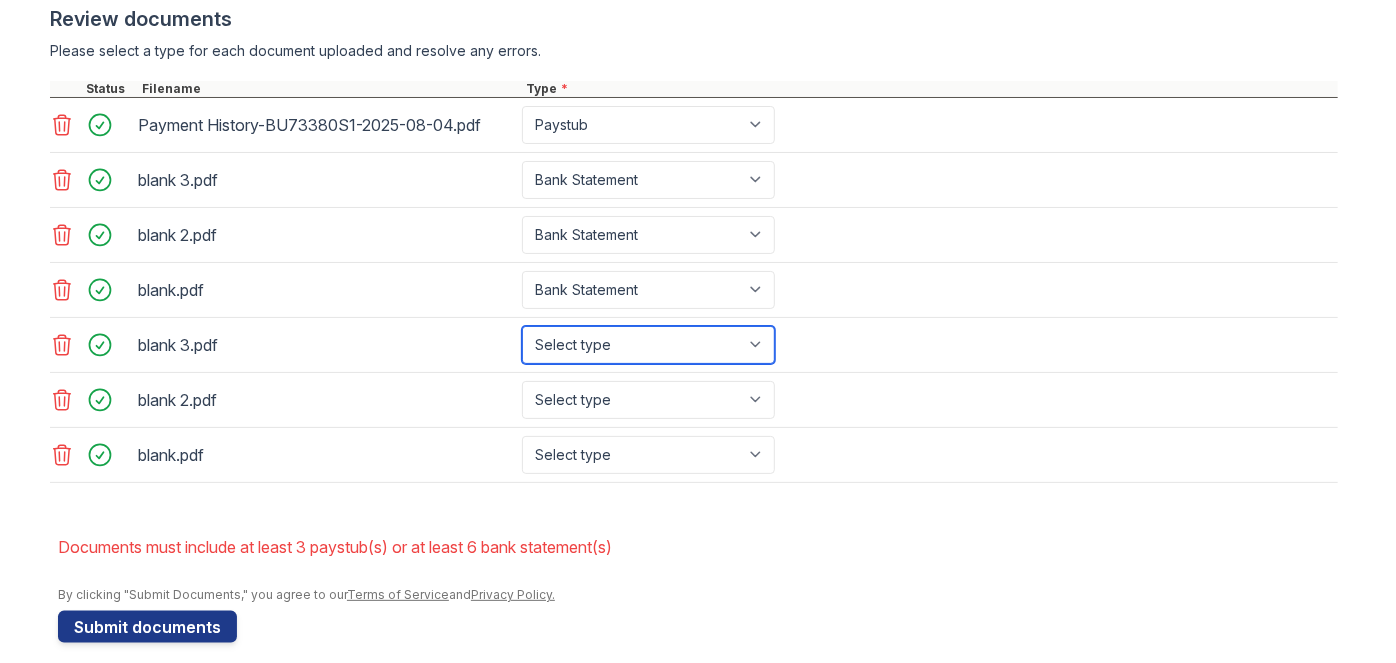 click on "Select type
Paystub
Bank Statement
Offer Letter
Tax Documents
Benefit Award Letter
Investment Account Statement
Other" at bounding box center [648, 345] 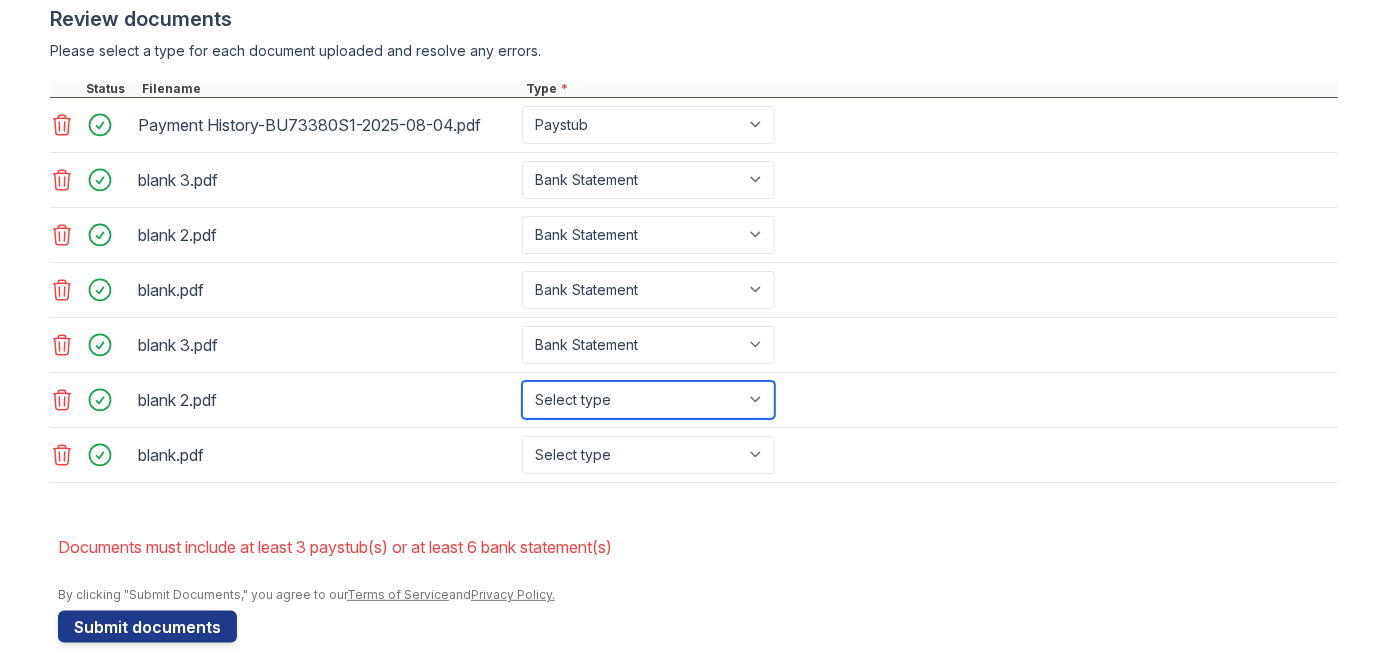 click on "Select type
Paystub
Bank Statement
Offer Letter
Tax Documents
Benefit Award Letter
Investment Account Statement
Other" at bounding box center [648, 400] 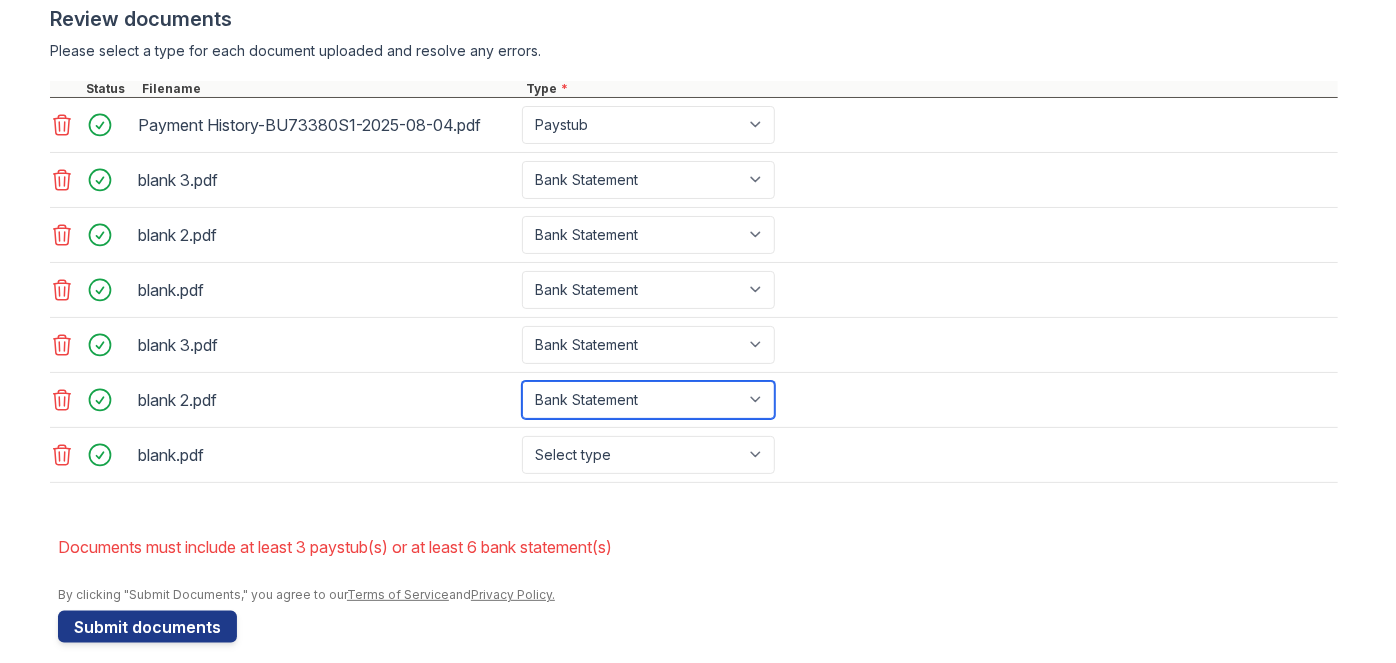 click on "Select type
Paystub
Bank Statement
Offer Letter
Tax Documents
Benefit Award Letter
Investment Account Statement
Other" at bounding box center [648, 400] 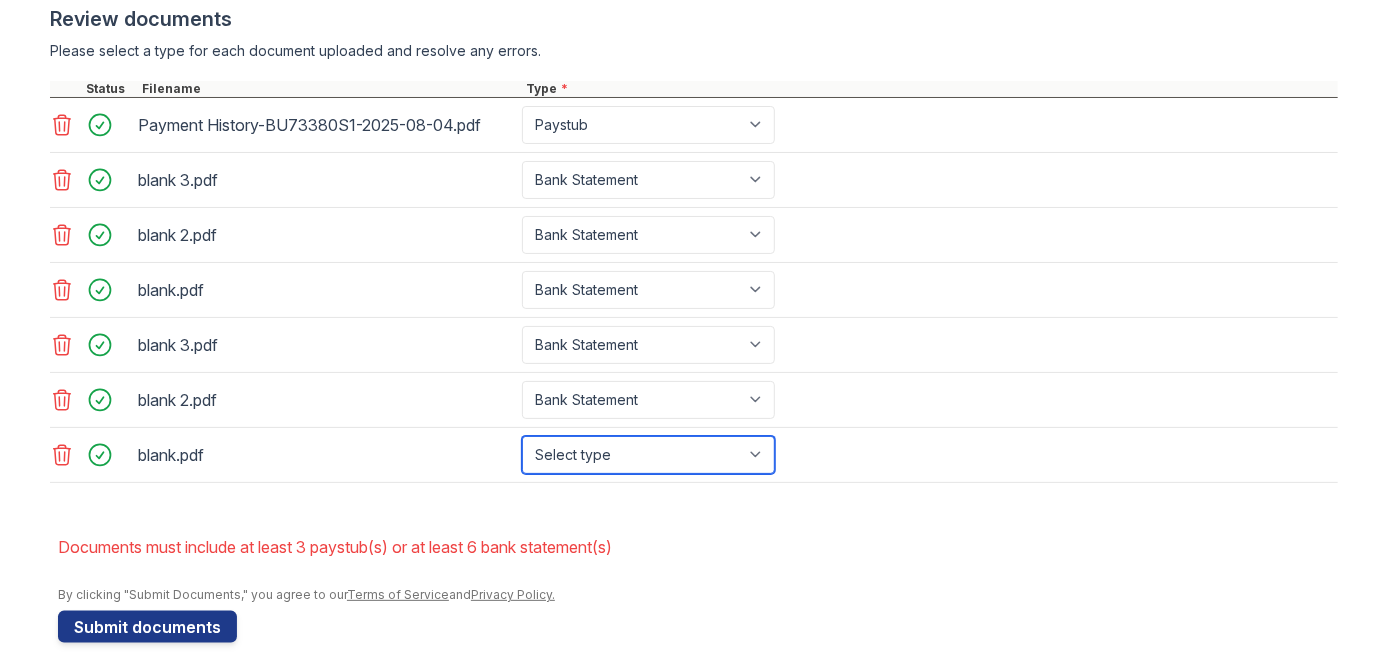 click on "Select type
Paystub
Bank Statement
Offer Letter
Tax Documents
Benefit Award Letter
Investment Account Statement
Other" at bounding box center [648, 455] 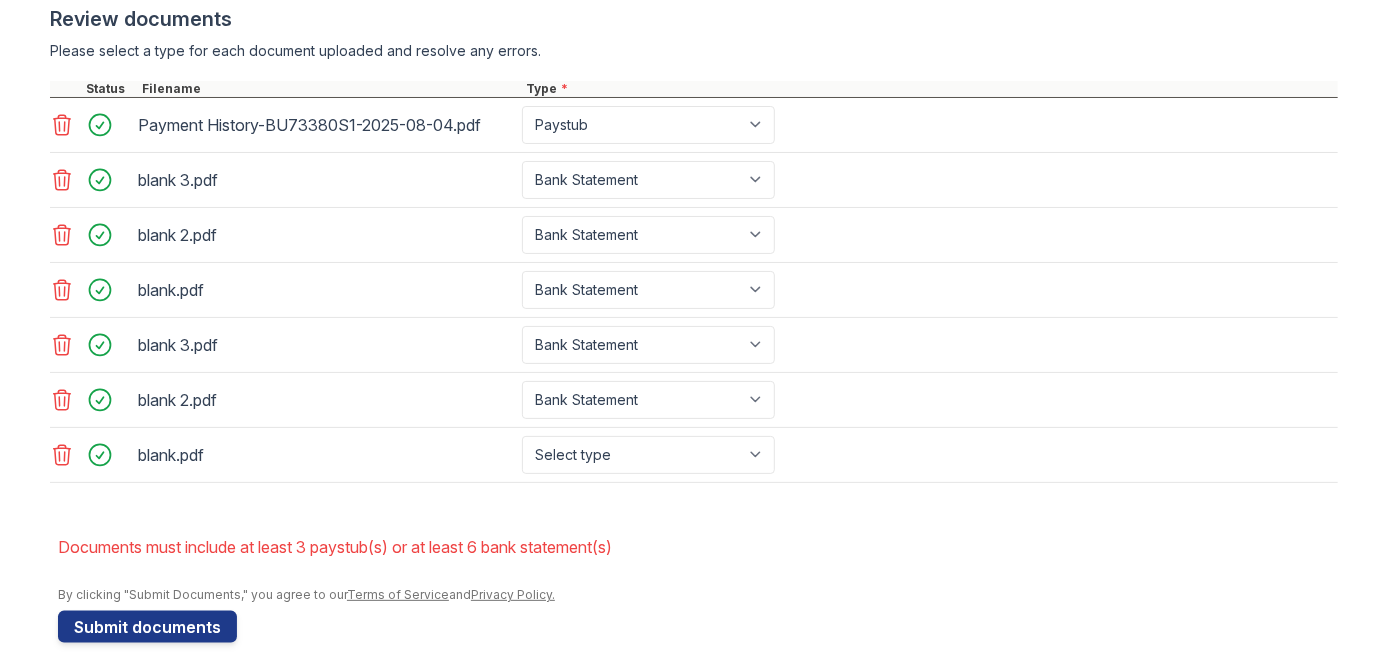 drag, startPoint x: 902, startPoint y: 479, endPoint x: 808, endPoint y: 467, distance: 94.76286 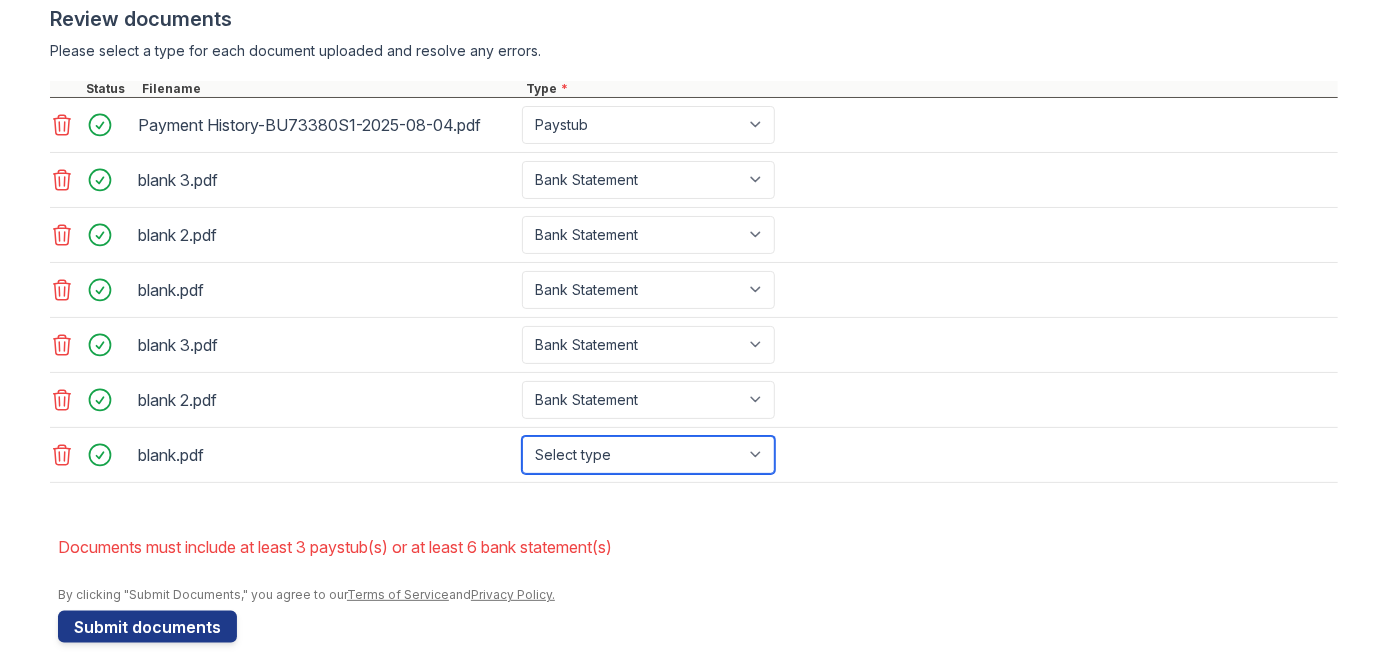 click on "Select type
Paystub
Bank Statement
Offer Letter
Tax Documents
Benefit Award Letter
Investment Account Statement
Other" at bounding box center (648, 455) 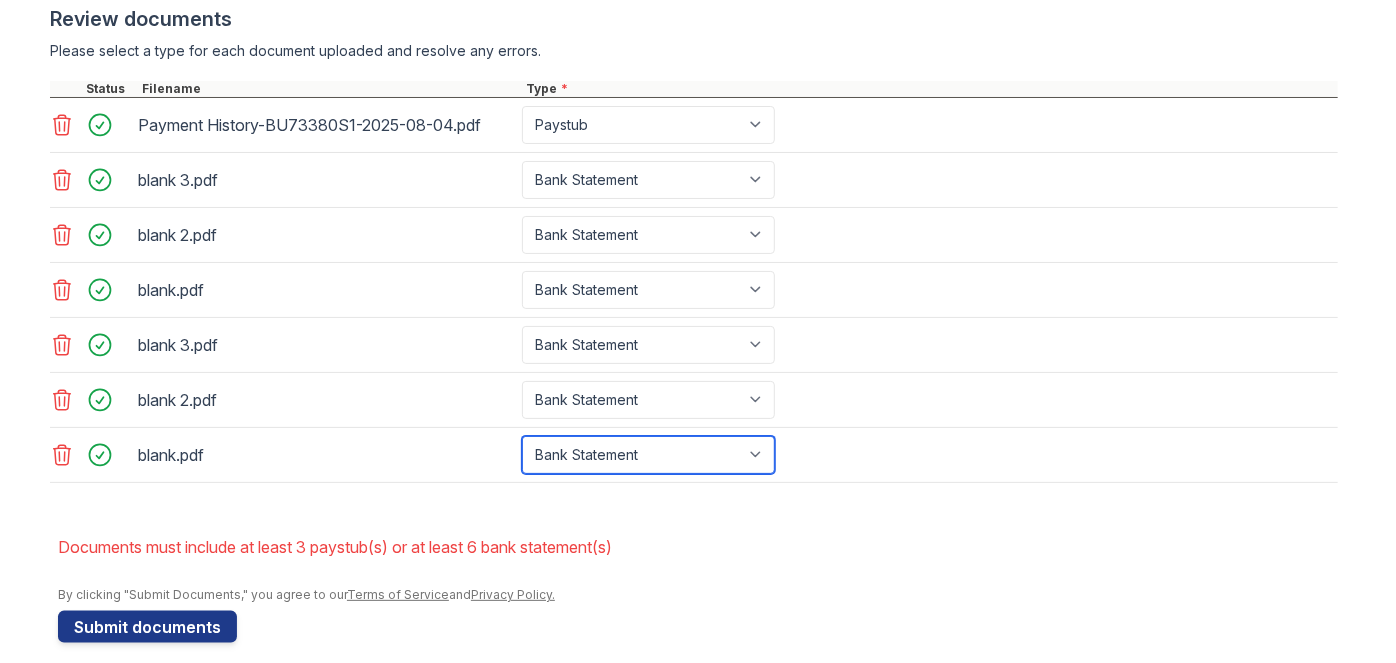click on "Select type
Paystub
Bank Statement
Offer Letter
Tax Documents
Benefit Award Letter
Investment Account Statement
Other" at bounding box center [648, 455] 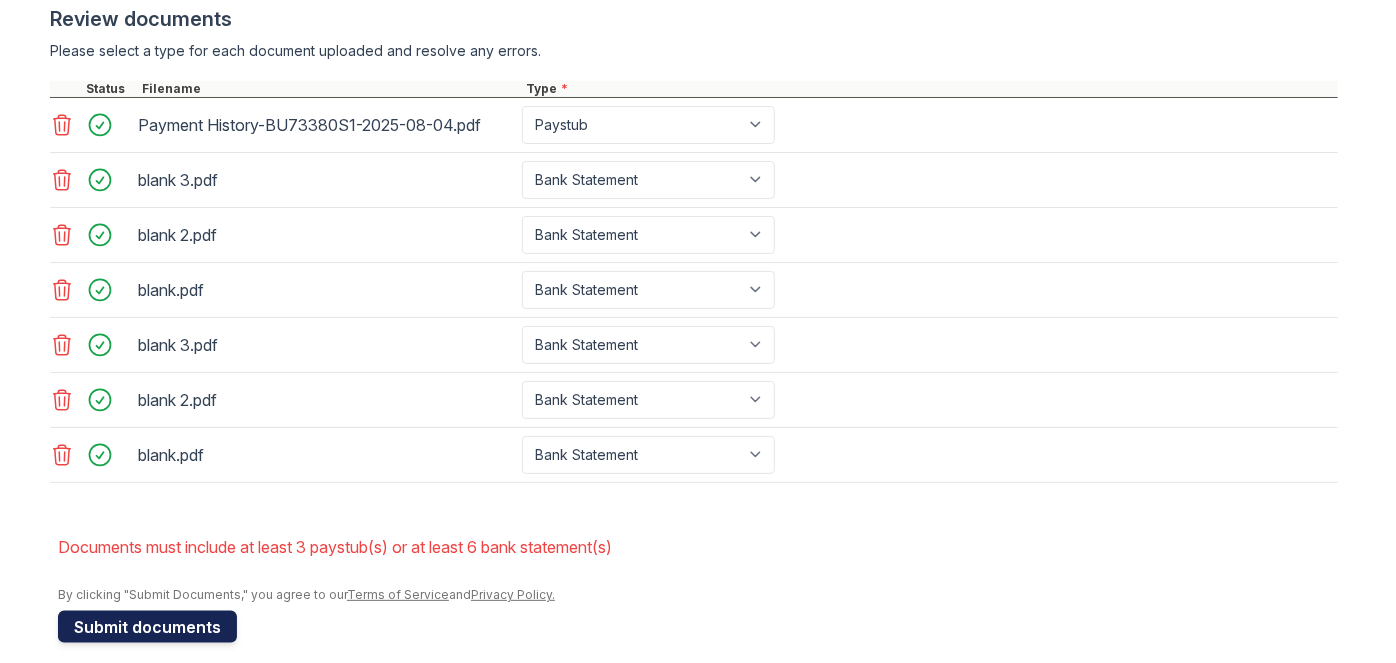 click on "Submit documents" at bounding box center [147, 627] 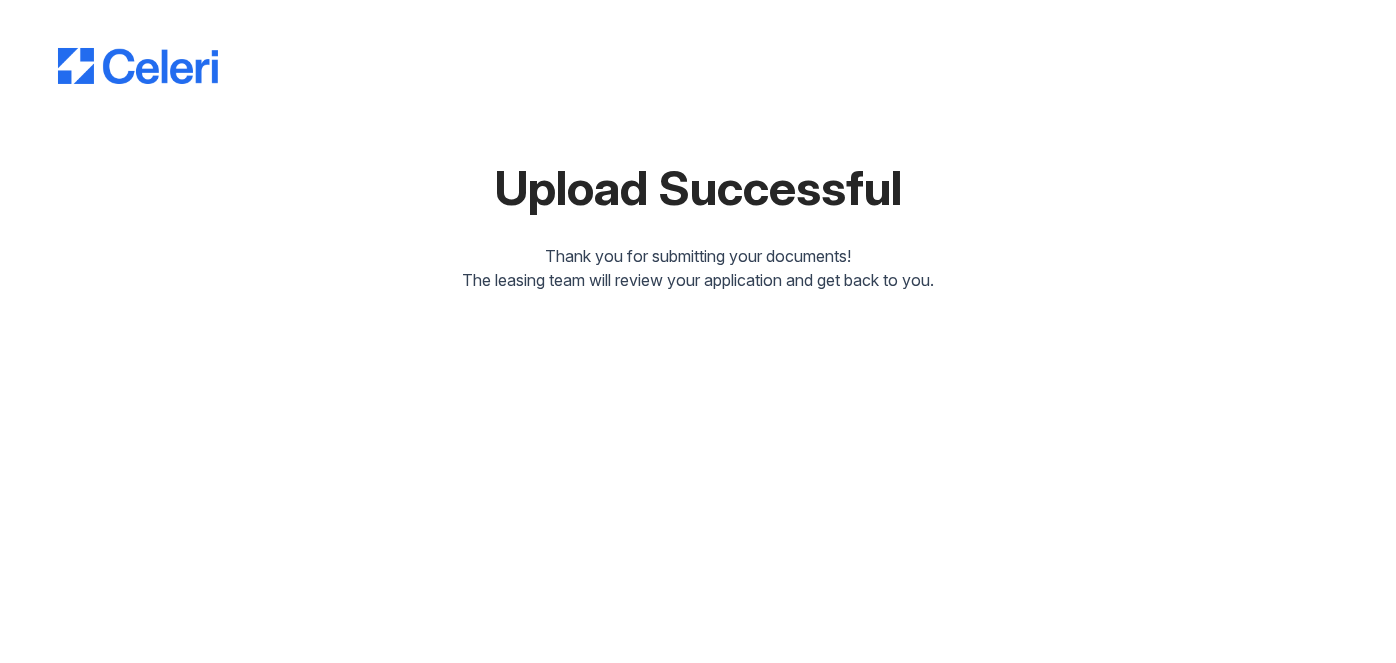 click on "Upload Successful
Thank you for submitting your documents!
The leasing team will review your application and get back to you." at bounding box center [698, 162] 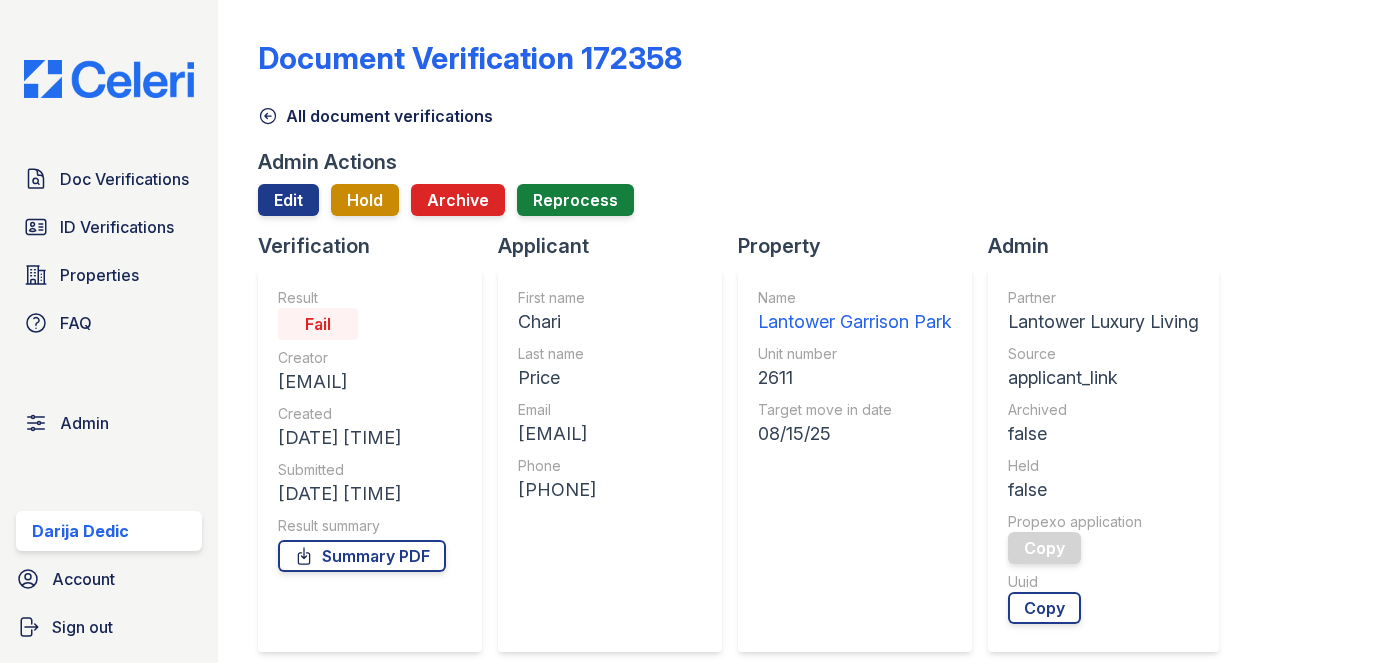 scroll, scrollTop: 0, scrollLeft: 0, axis: both 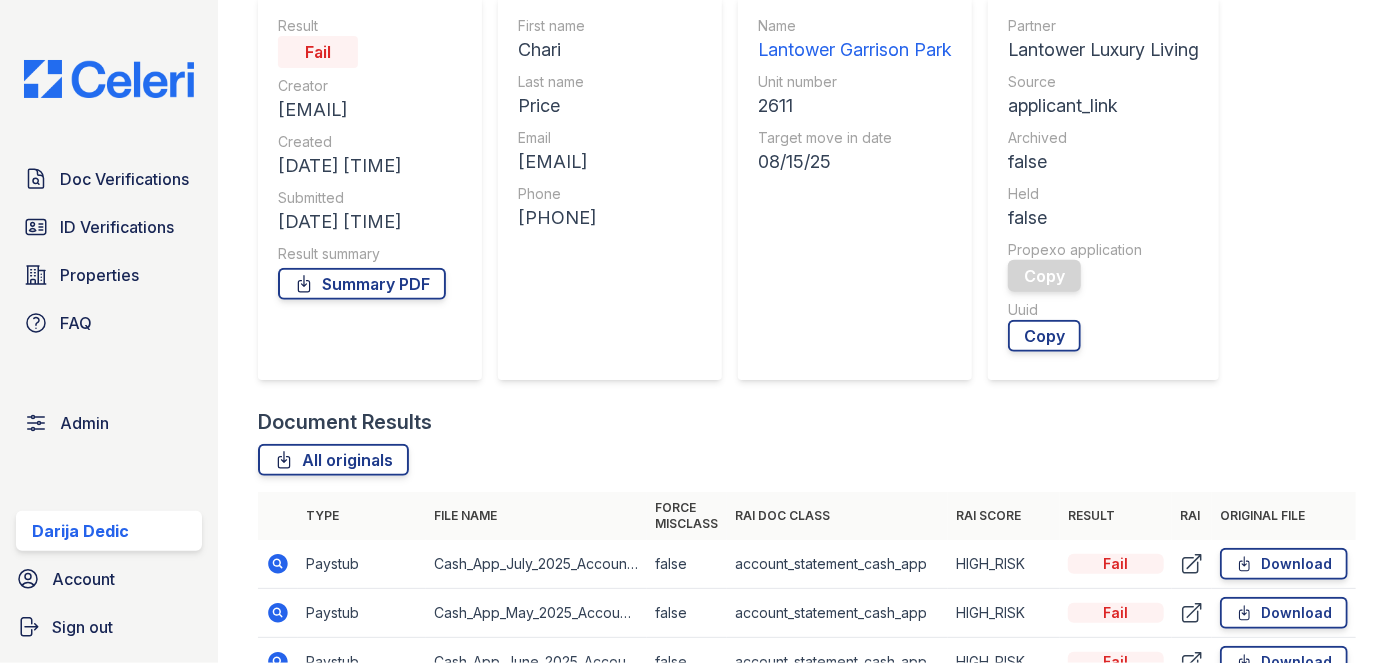 click on "Chari" at bounding box center (557, 50) 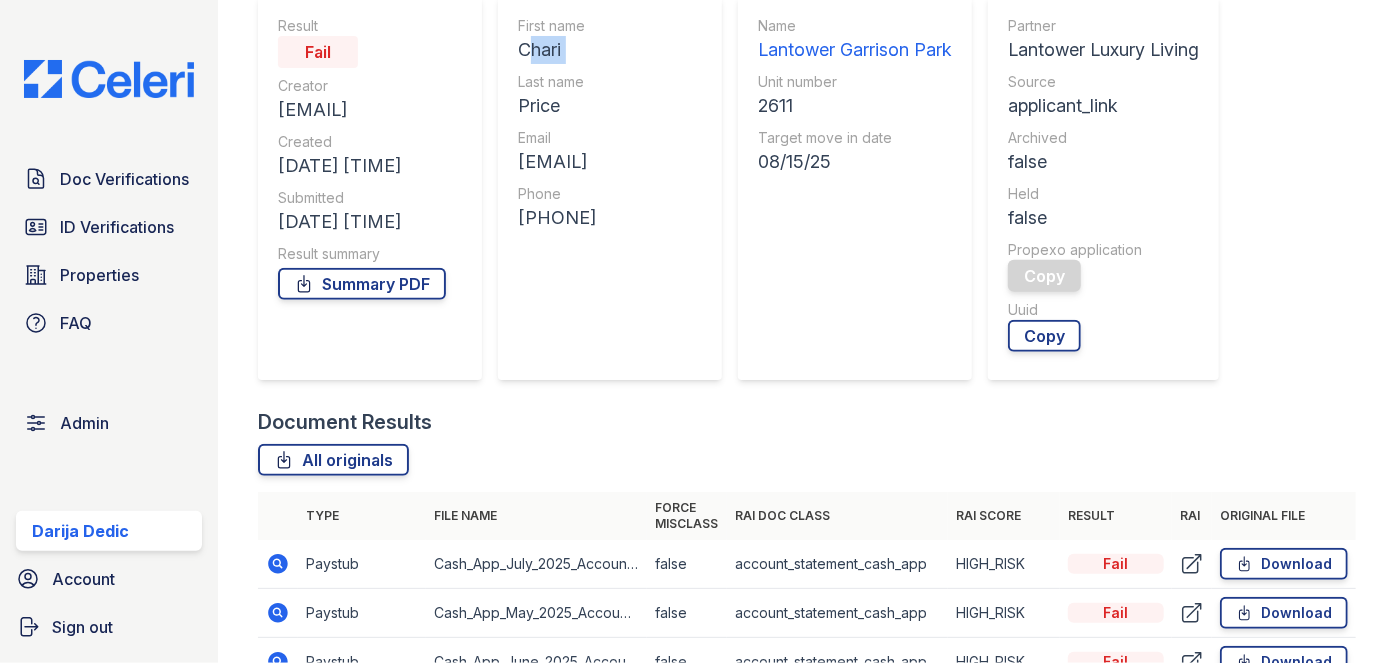 copy on "Chari" 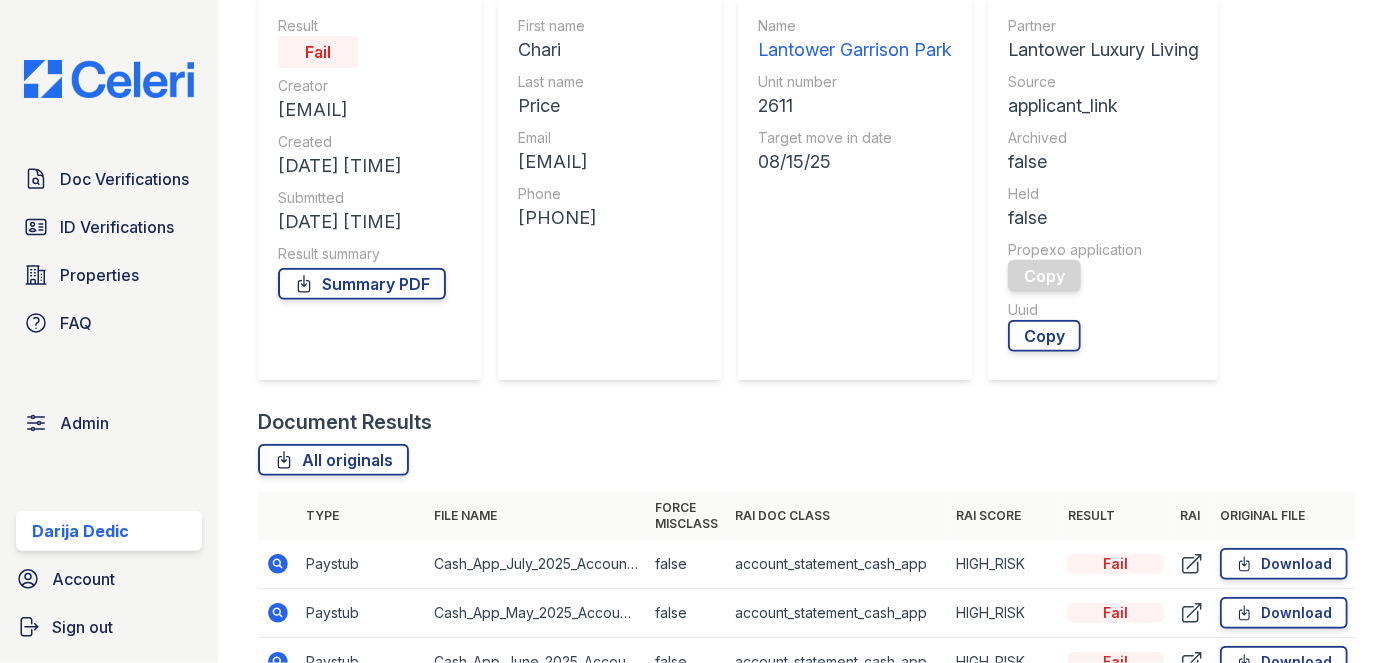 click on "Price" at bounding box center [557, 106] 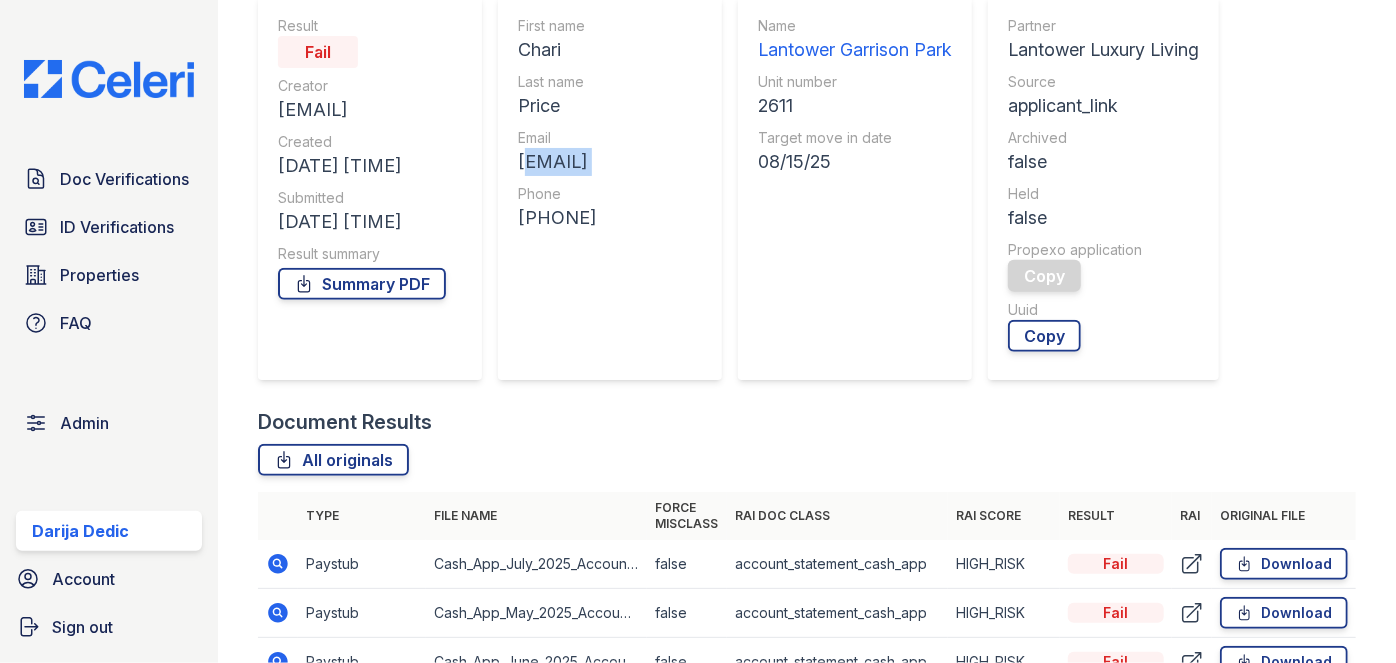 click on "[EMAIL]" at bounding box center (557, 162) 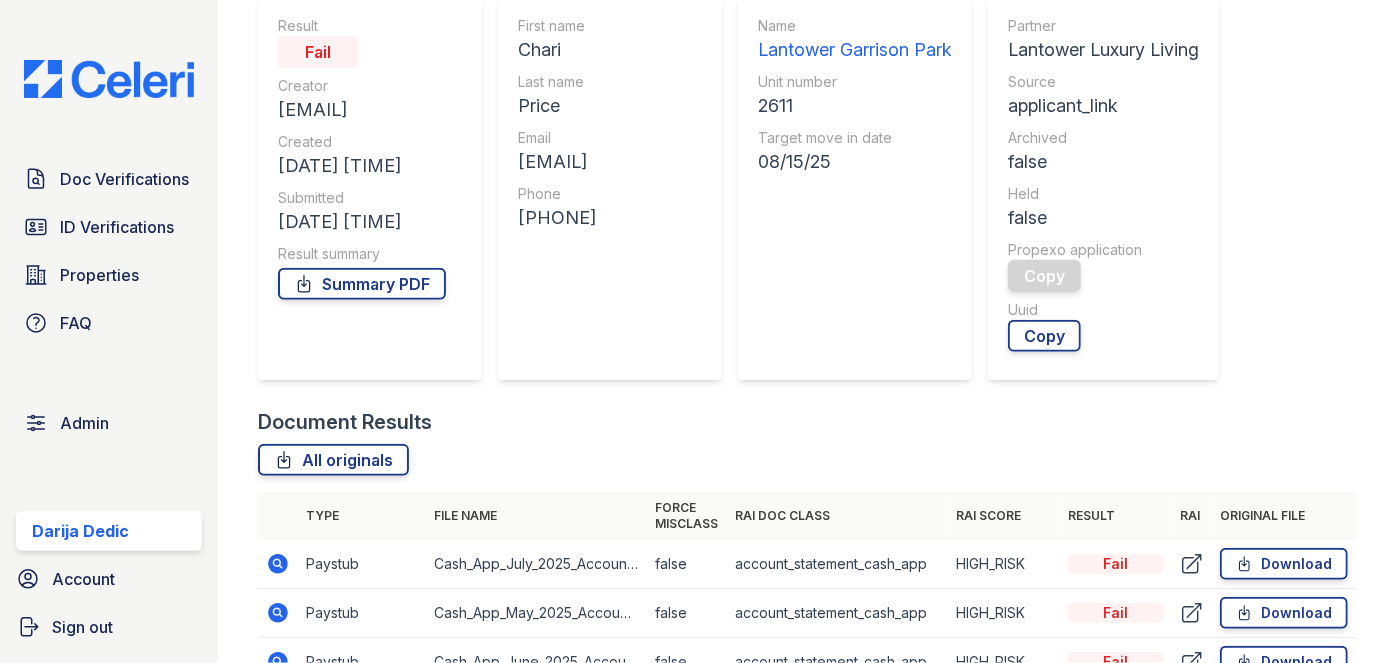 click on "2611" at bounding box center [855, 106] 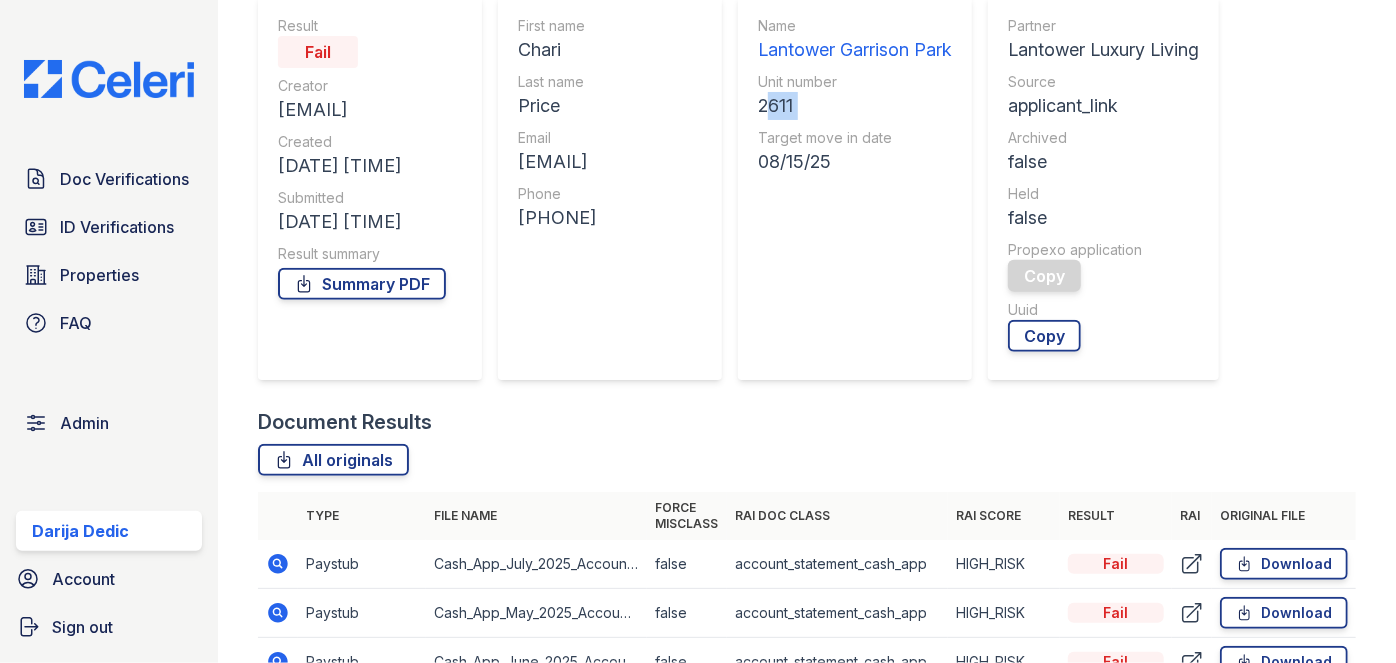 click on "2611" at bounding box center (855, 106) 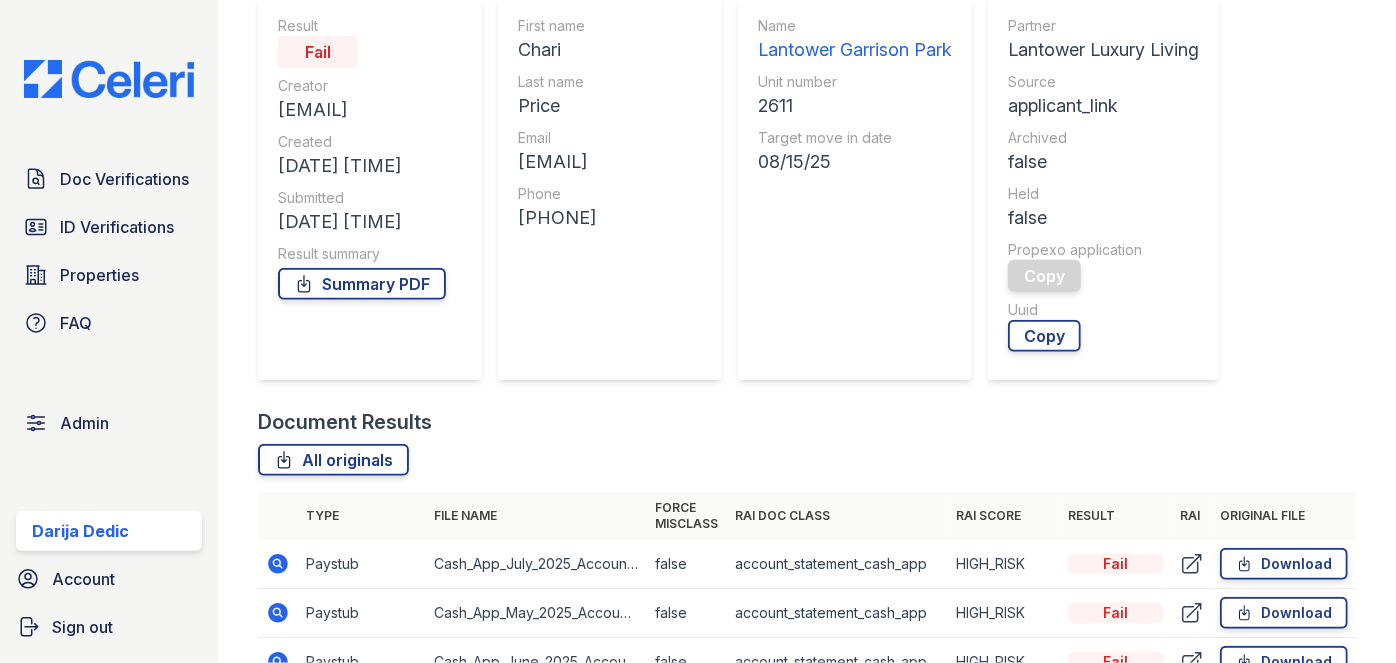click on "[PHONE]" at bounding box center (557, 218) 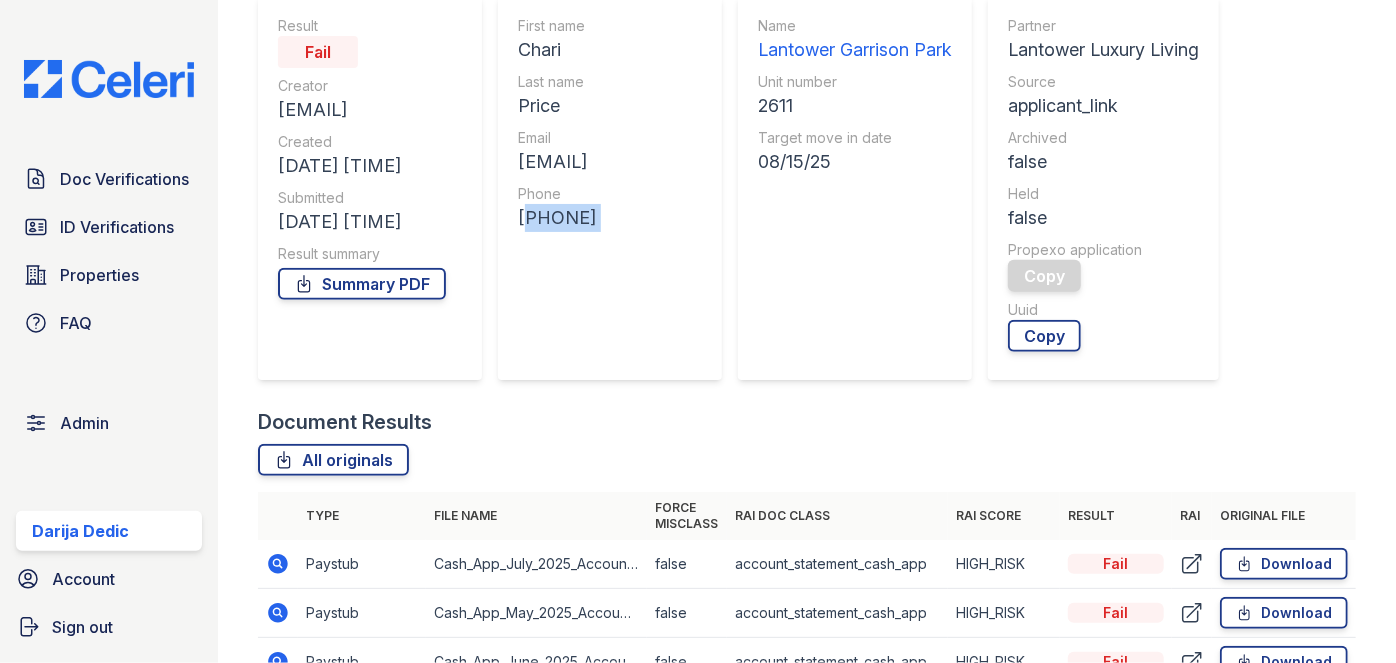 click on "[PHONE]" at bounding box center [557, 218] 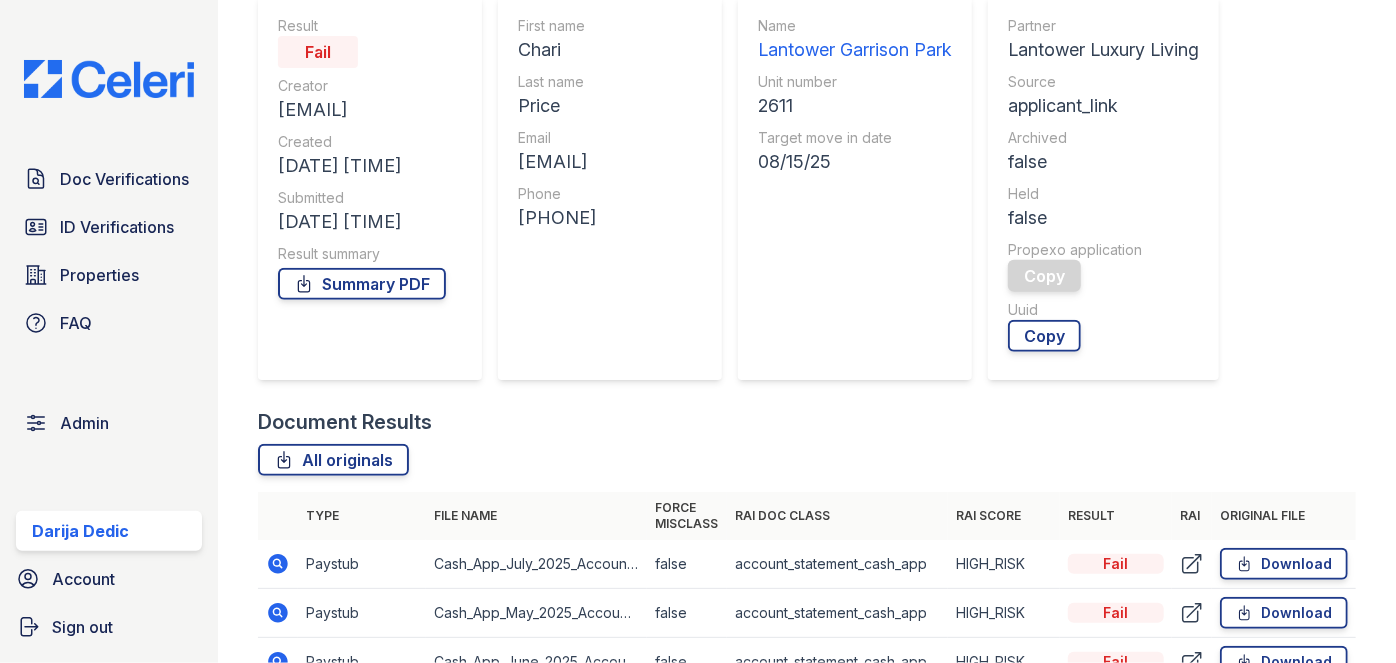 click on "08/15/25" at bounding box center (855, 162) 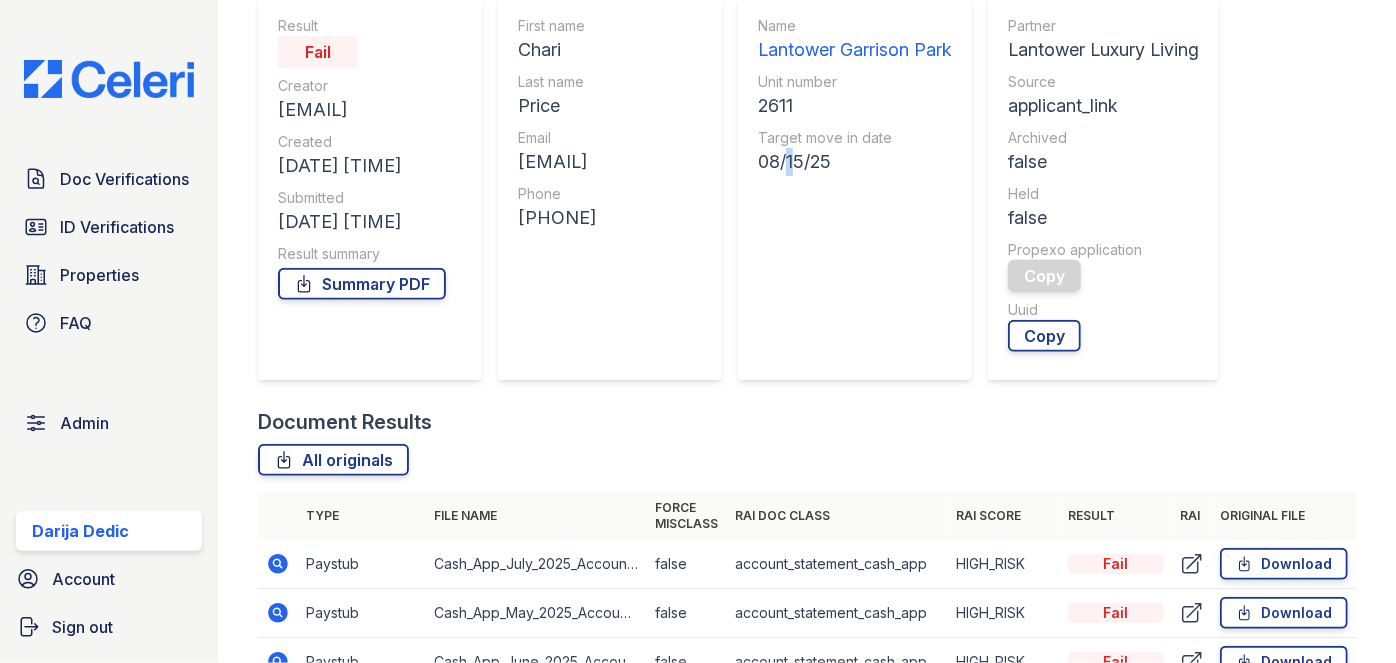 click on "08/15/25" at bounding box center [855, 162] 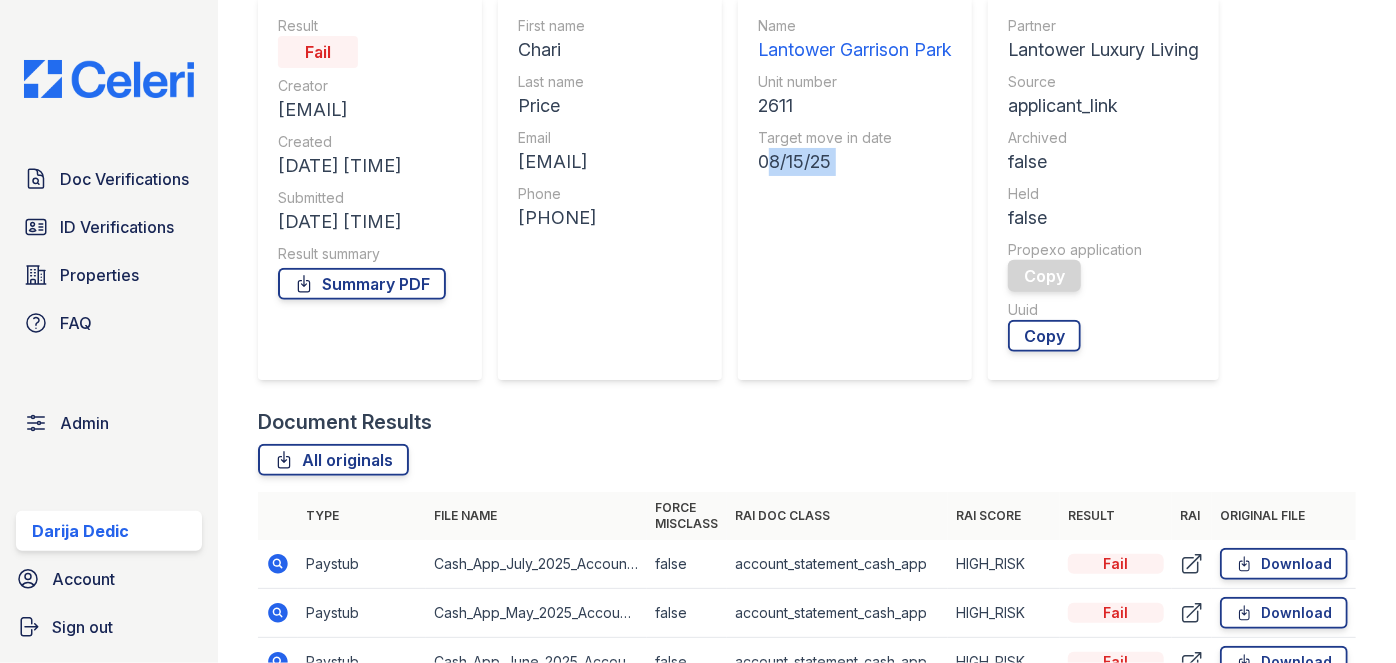 click on "08/15/25" at bounding box center (855, 162) 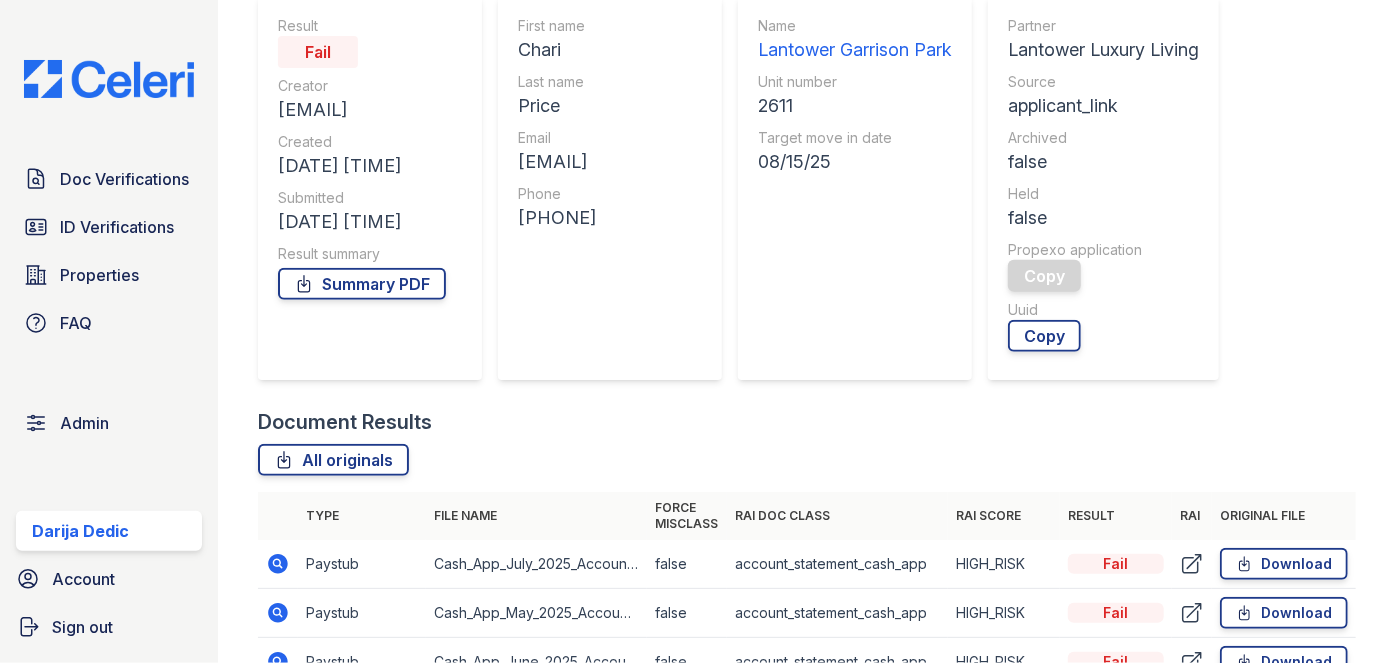 click on "Document Verification [NUMBER]
All document verifications
Admin Actions
Edit
Hold
Archive
Reprocess
Verification
Result
Fail
Creator
[EMAIL]
Created
[DATE] [TIME]
Submitted
[DATE] [TIME]
Result summary
Summary PDF
Applicant
First name
[FIRST]
Last name
[LAST]
Email
[EMAIL]
Phone
[PHONE]
Property
Name
Lantower Garrison Park
Unit number
[NUMBER]
Target move in date
[DATE]
Admin
Partner
Lantower Luxury Living" at bounding box center [807, 59] 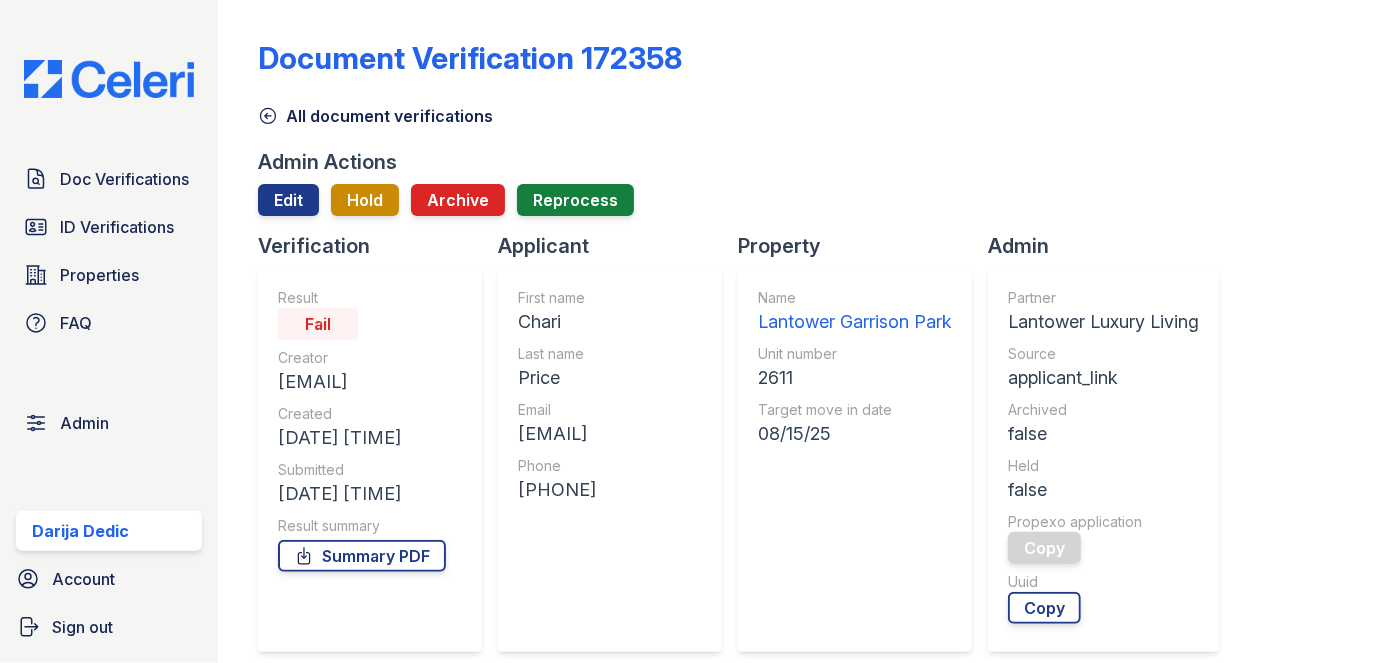click 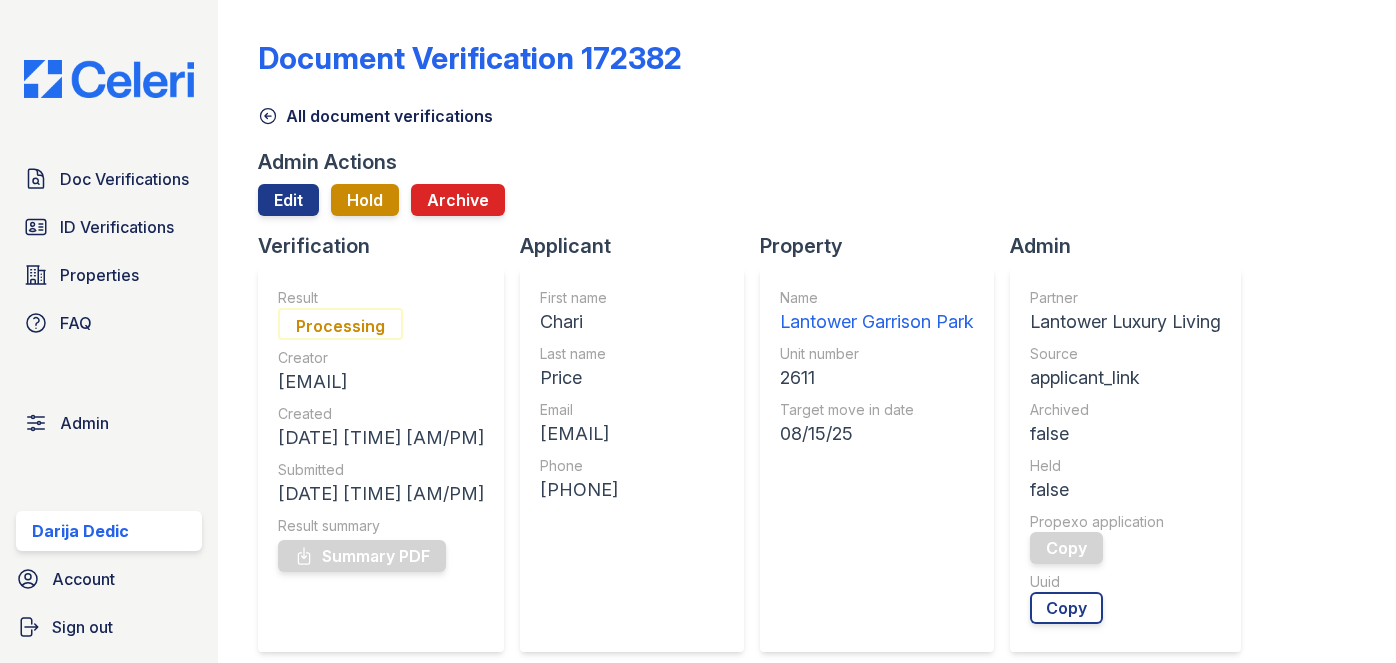 scroll, scrollTop: 0, scrollLeft: 0, axis: both 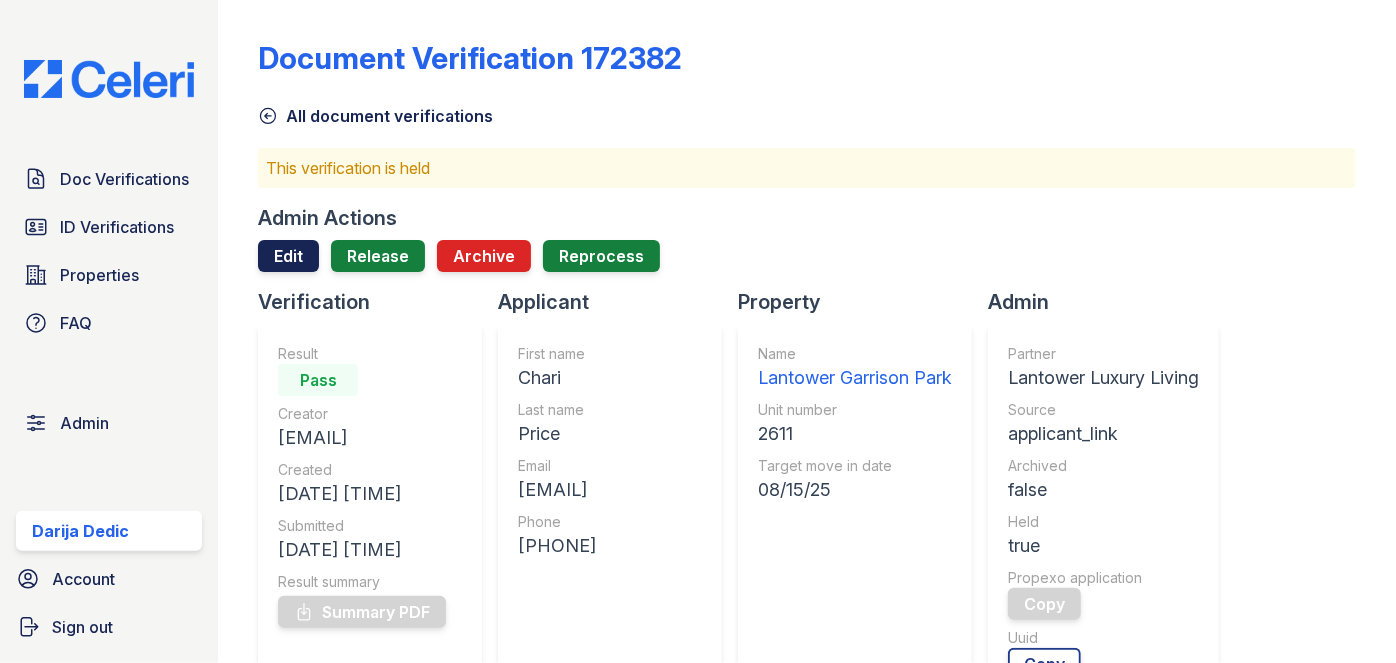 click on "Edit" at bounding box center (288, 256) 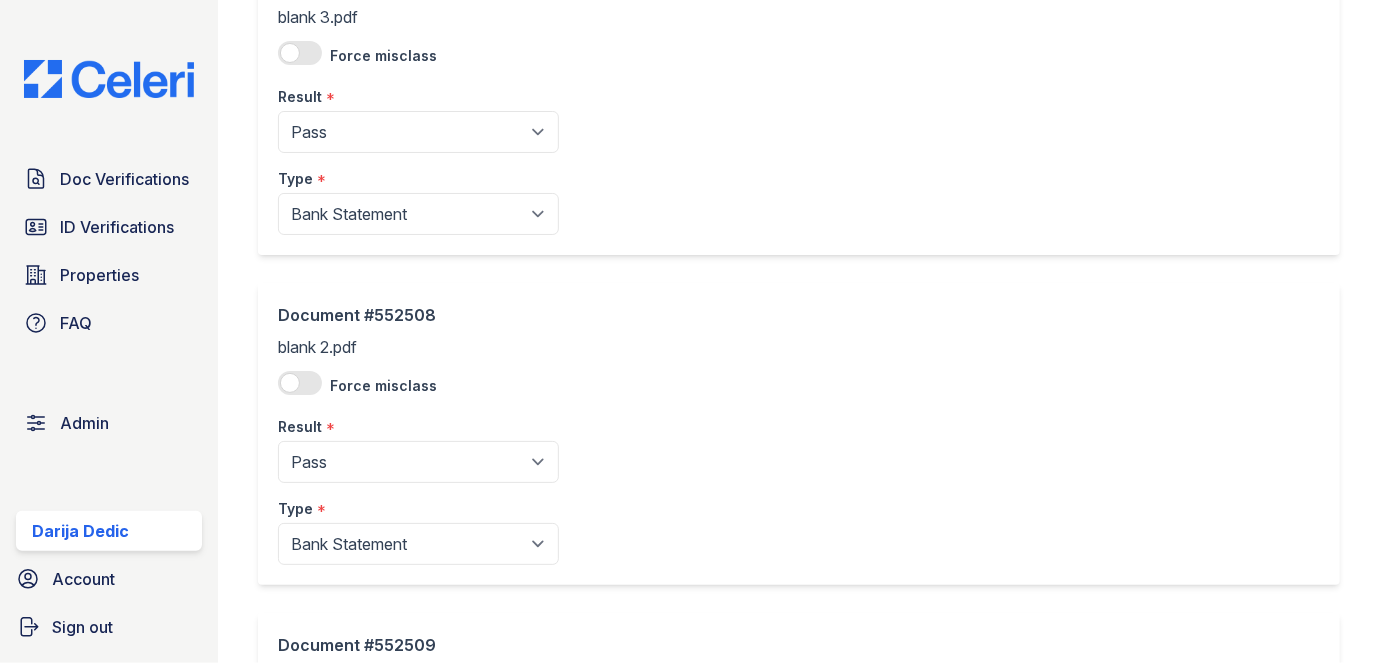 scroll, scrollTop: 545, scrollLeft: 0, axis: vertical 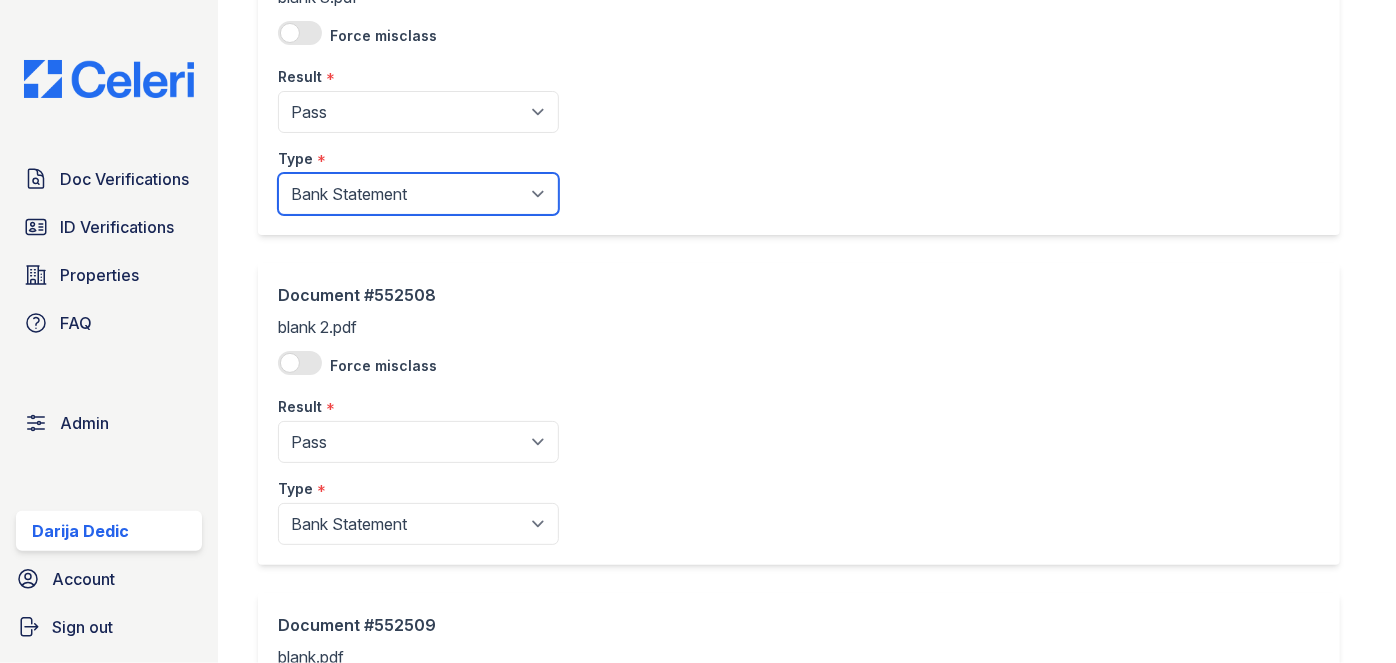 click on "Paystub
Bank Statement
Offer Letter
Tax Documents
Benefit Award Letter
Investment Account Statement
Other" at bounding box center [418, 194] 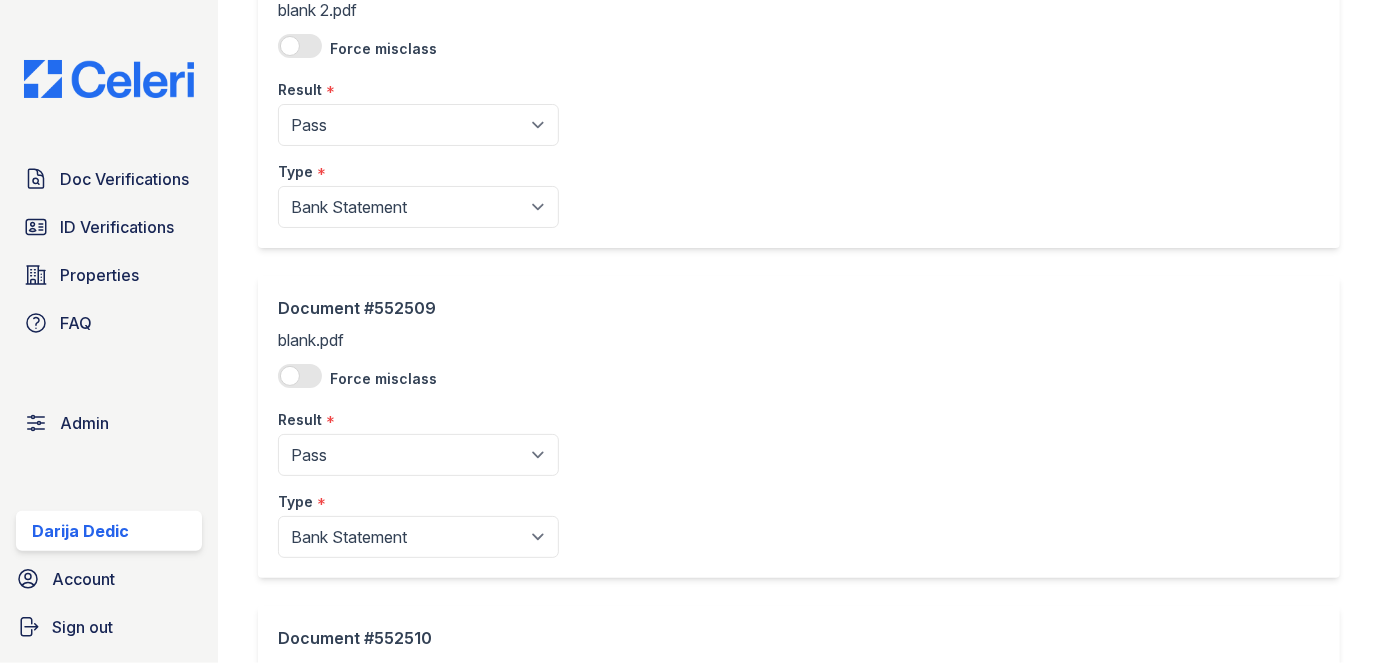 scroll, scrollTop: 909, scrollLeft: 0, axis: vertical 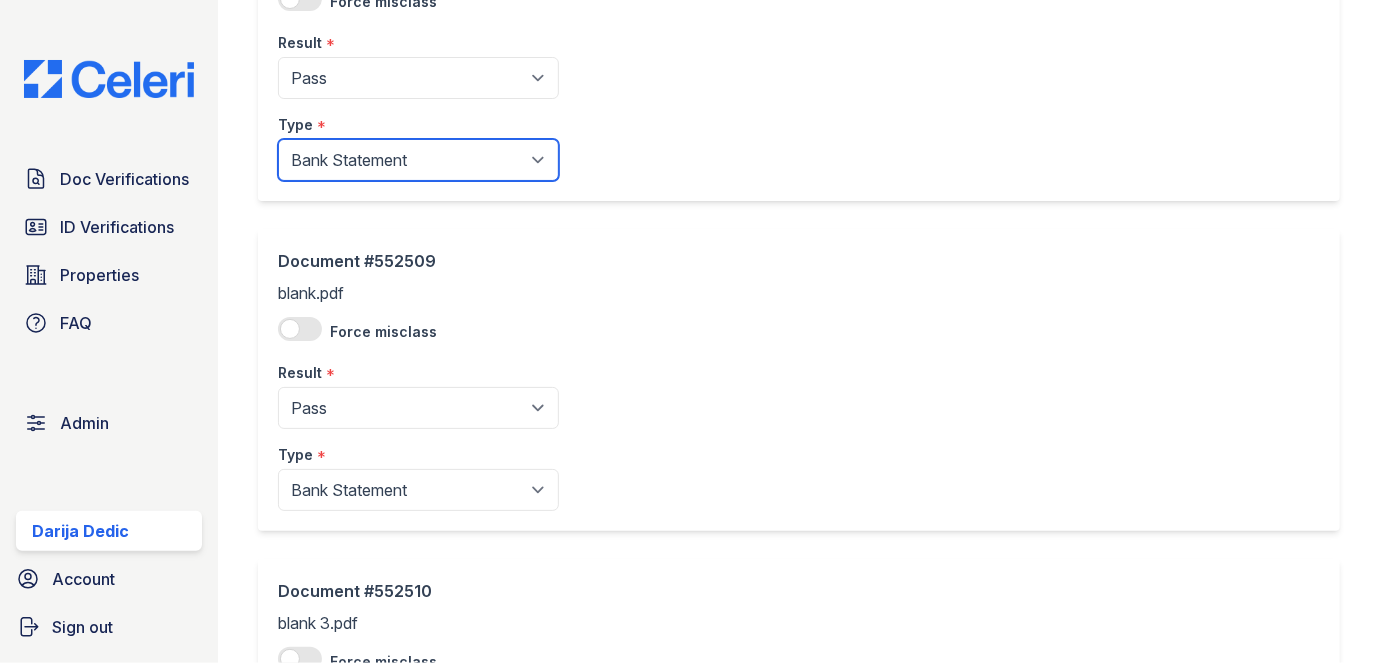 click on "Paystub
Bank Statement
Offer Letter
Tax Documents
Benefit Award Letter
Investment Account Statement
Other" at bounding box center [418, 160] 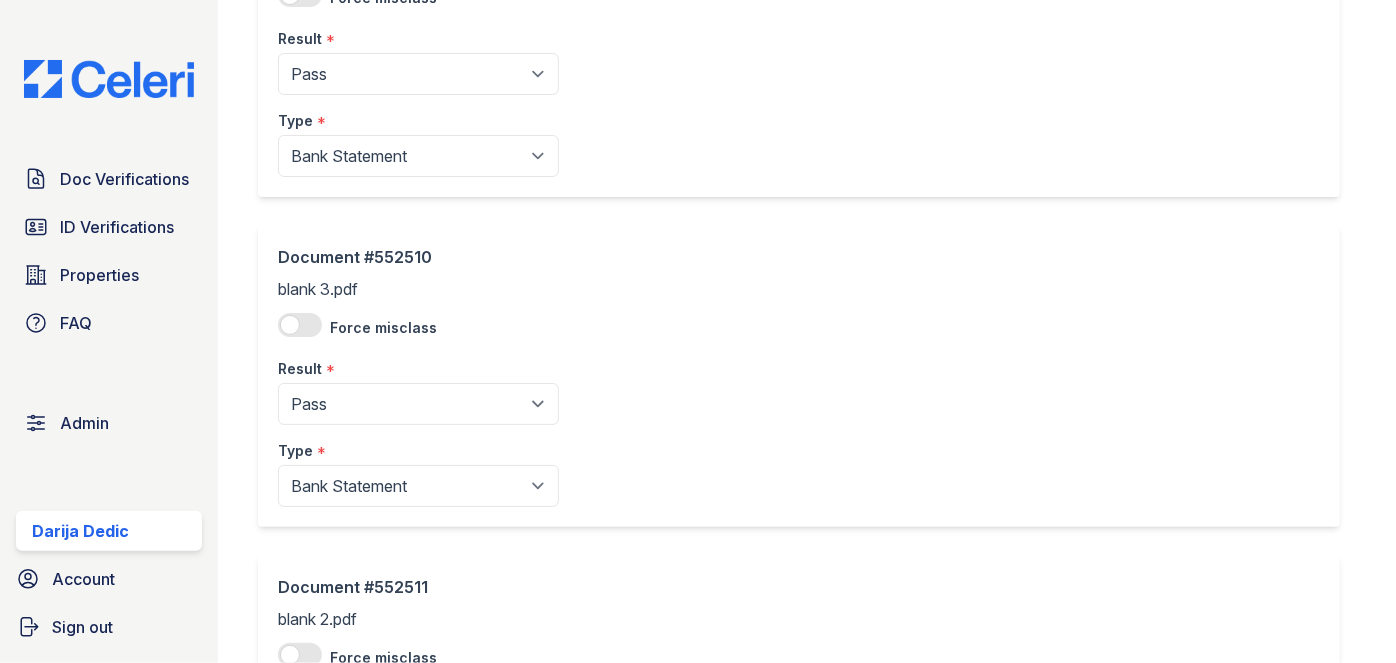 scroll, scrollTop: 1272, scrollLeft: 0, axis: vertical 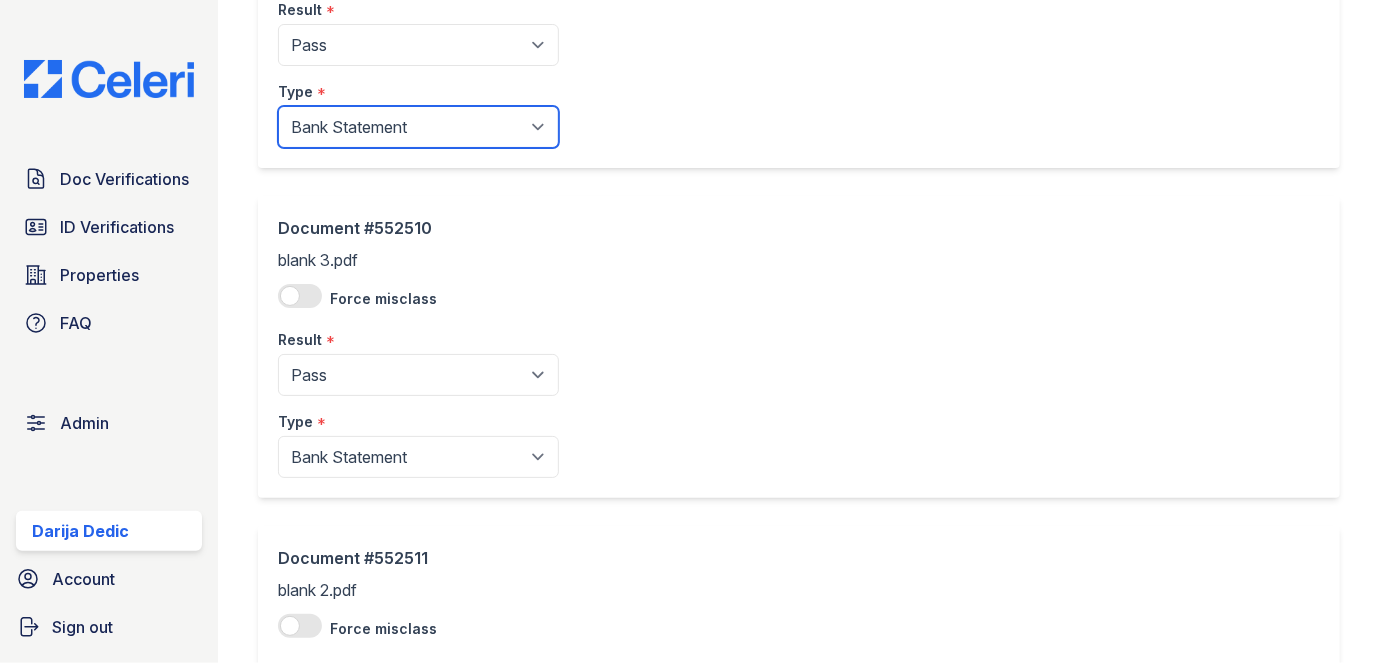 click on "Paystub
Bank Statement
Offer Letter
Tax Documents
Benefit Award Letter
Investment Account Statement
Other" at bounding box center (418, 127) 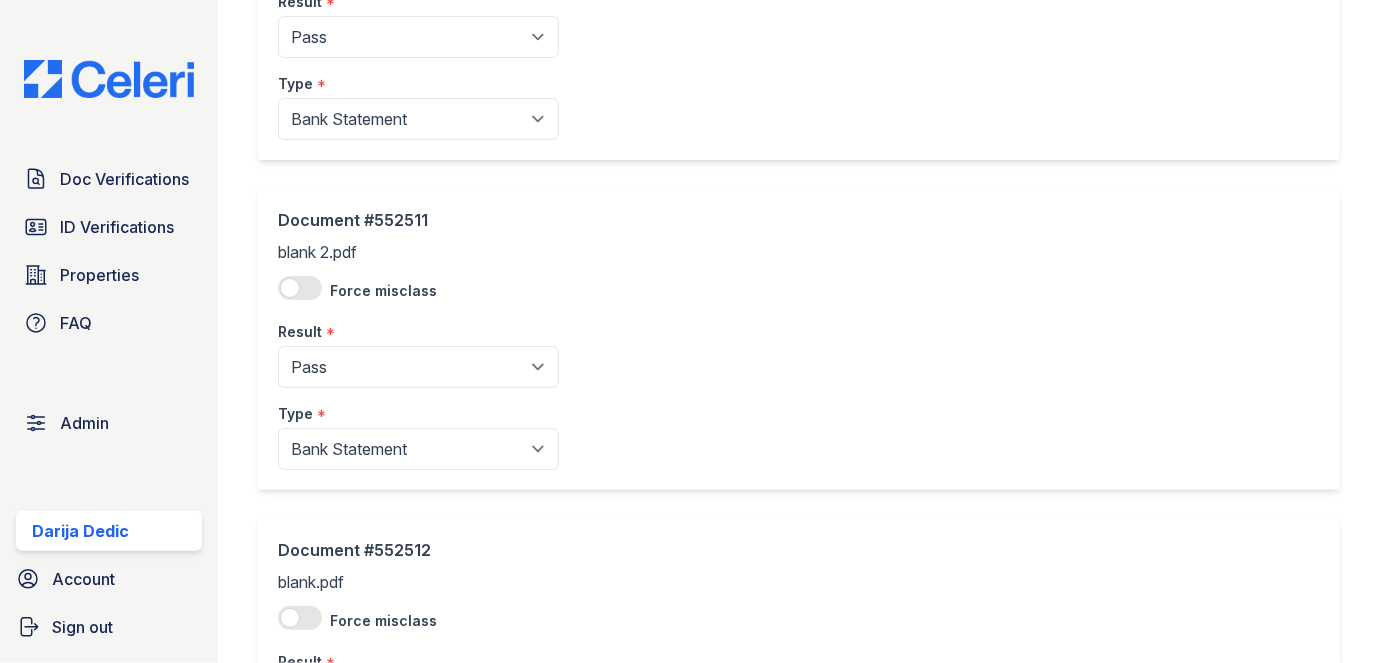 scroll, scrollTop: 1636, scrollLeft: 0, axis: vertical 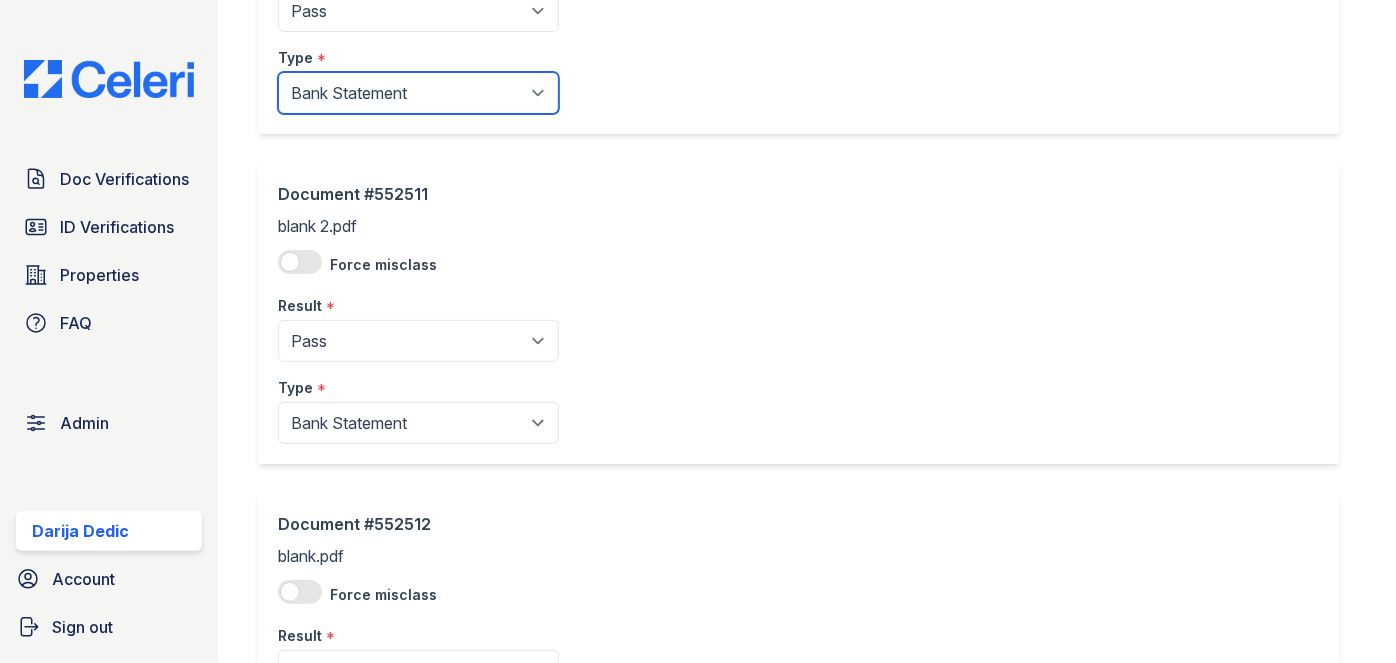 click on "Paystub
Bank Statement
Offer Letter
Tax Documents
Benefit Award Letter
Investment Account Statement
Other" at bounding box center [418, 93] 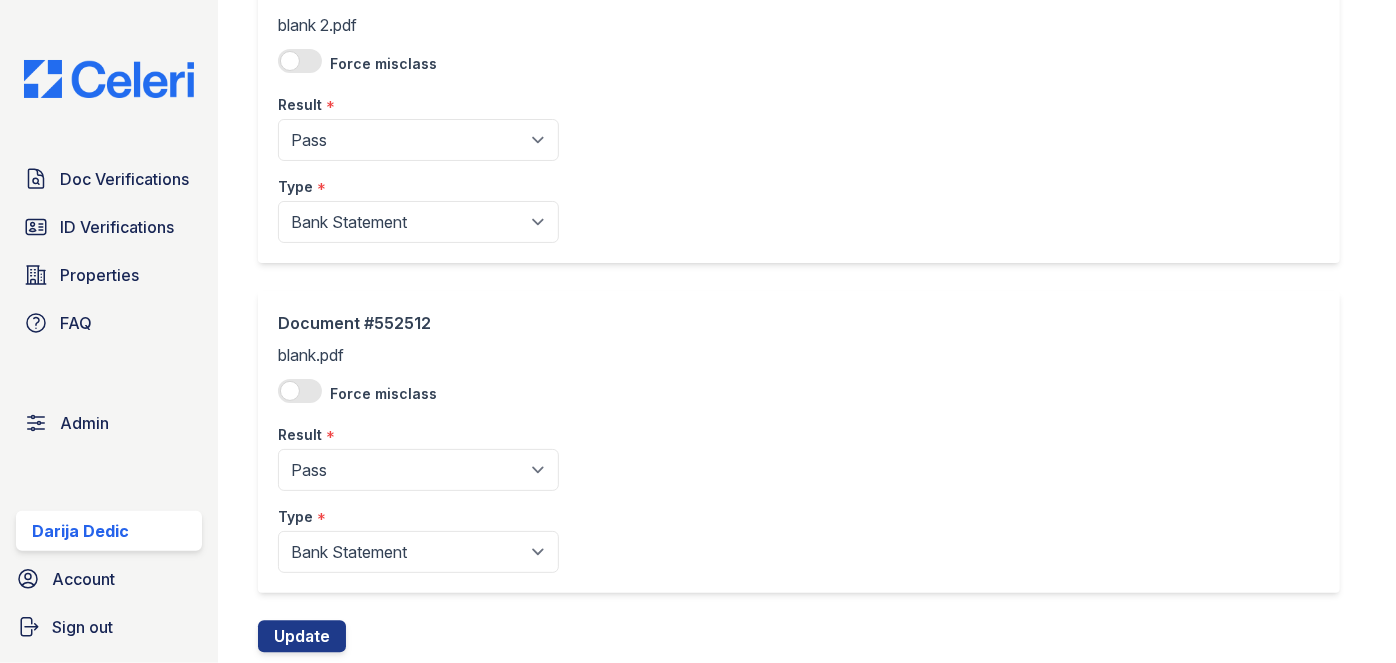 scroll, scrollTop: 1890, scrollLeft: 0, axis: vertical 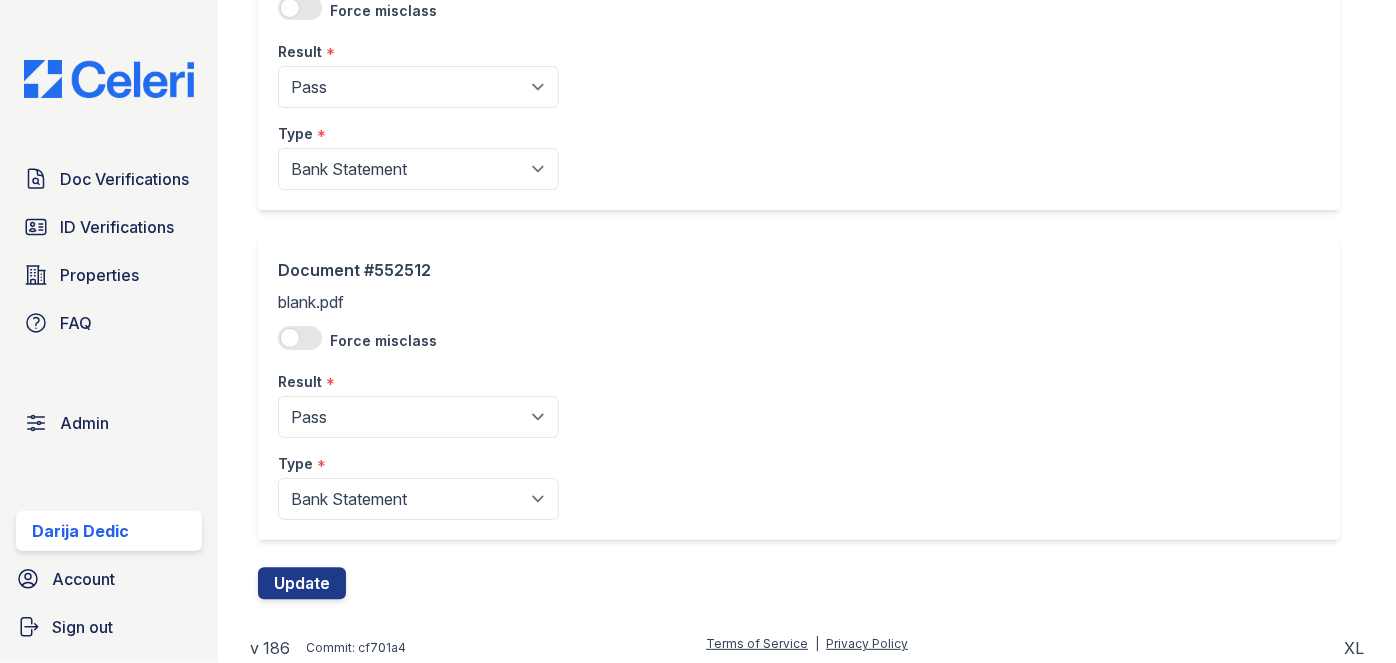 click on "Type
*" at bounding box center (449, -1522) 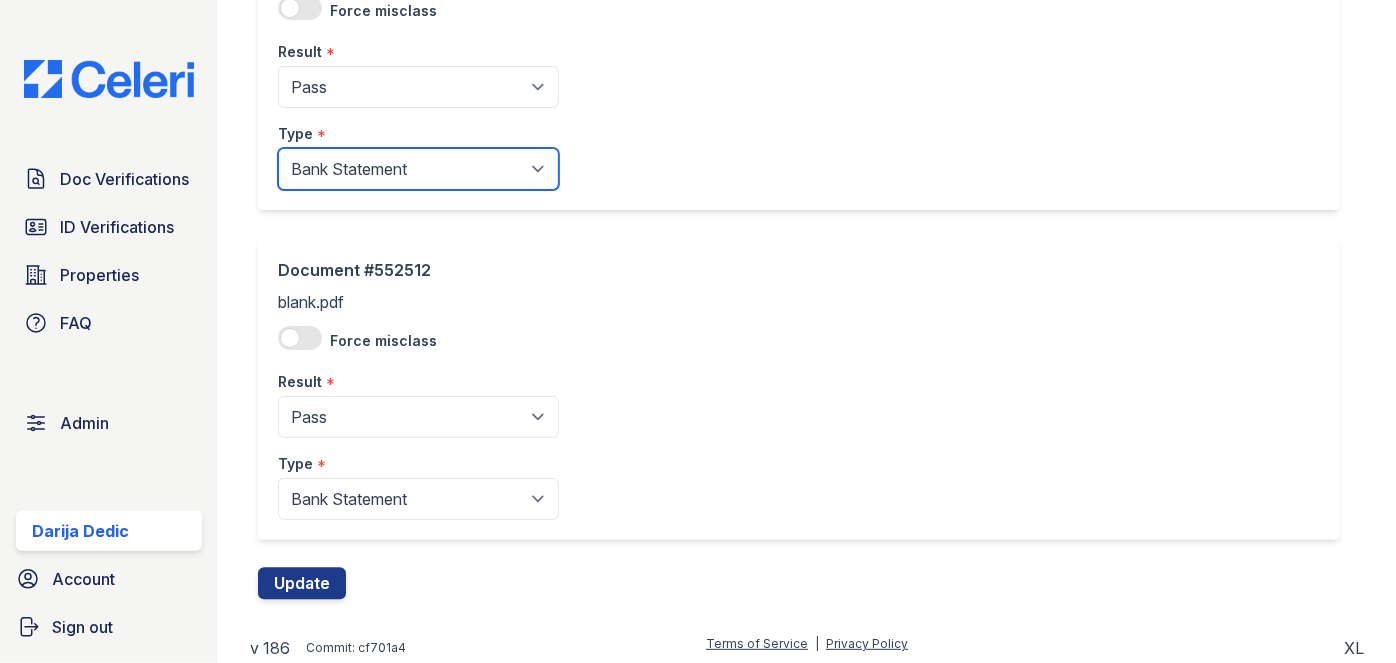 drag, startPoint x: 371, startPoint y: 164, endPoint x: 364, endPoint y: 177, distance: 14.764823 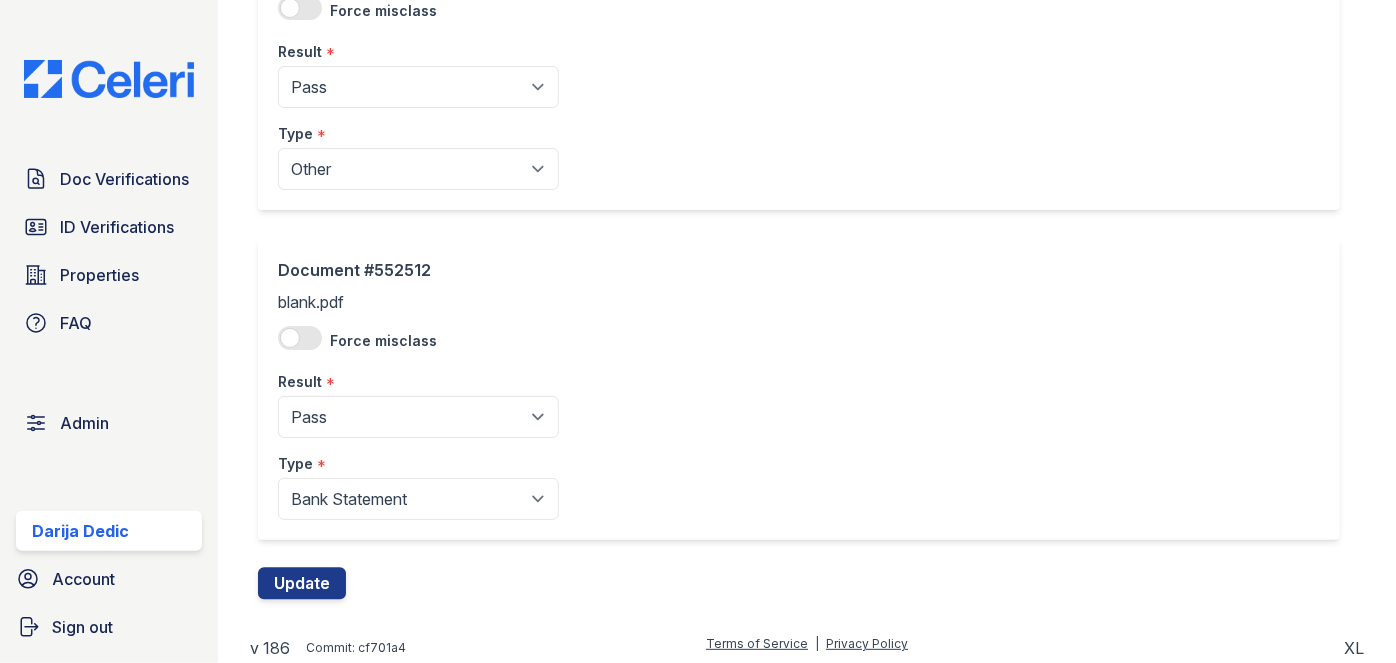 click on "Result
*" at bounding box center [449, -1604] 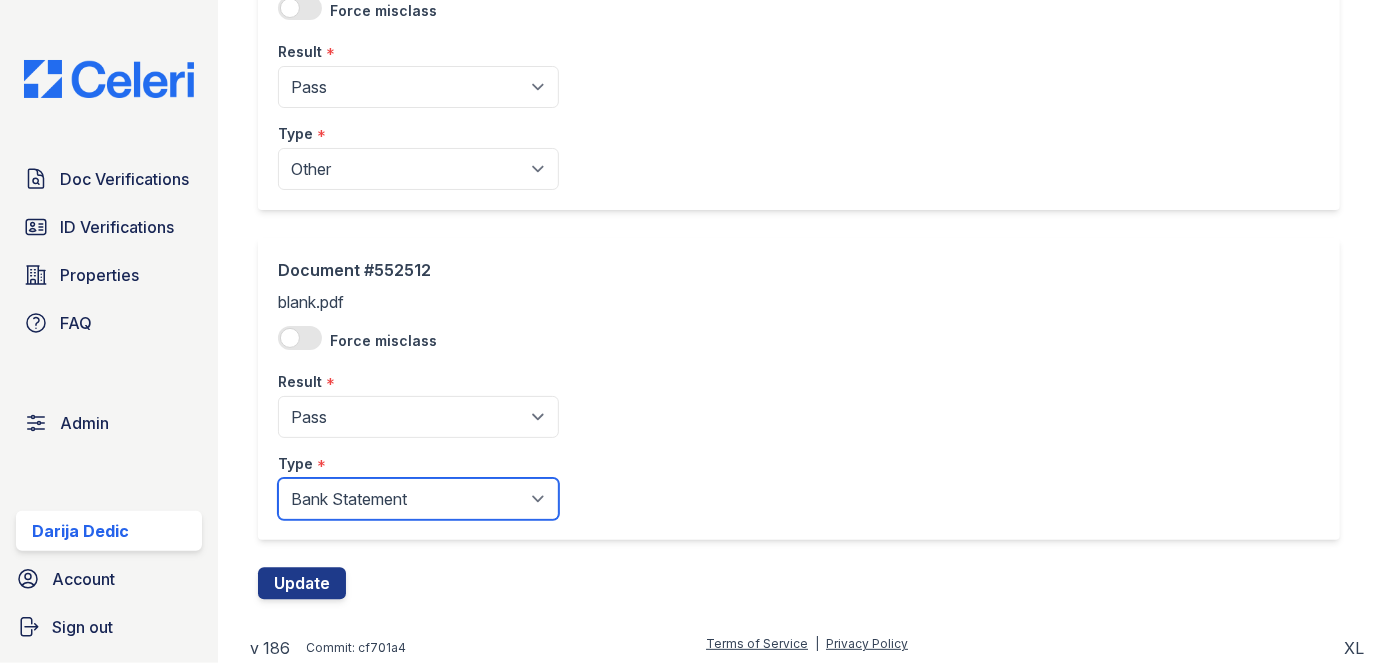 drag, startPoint x: 320, startPoint y: 513, endPoint x: 330, endPoint y: 496, distance: 19.723083 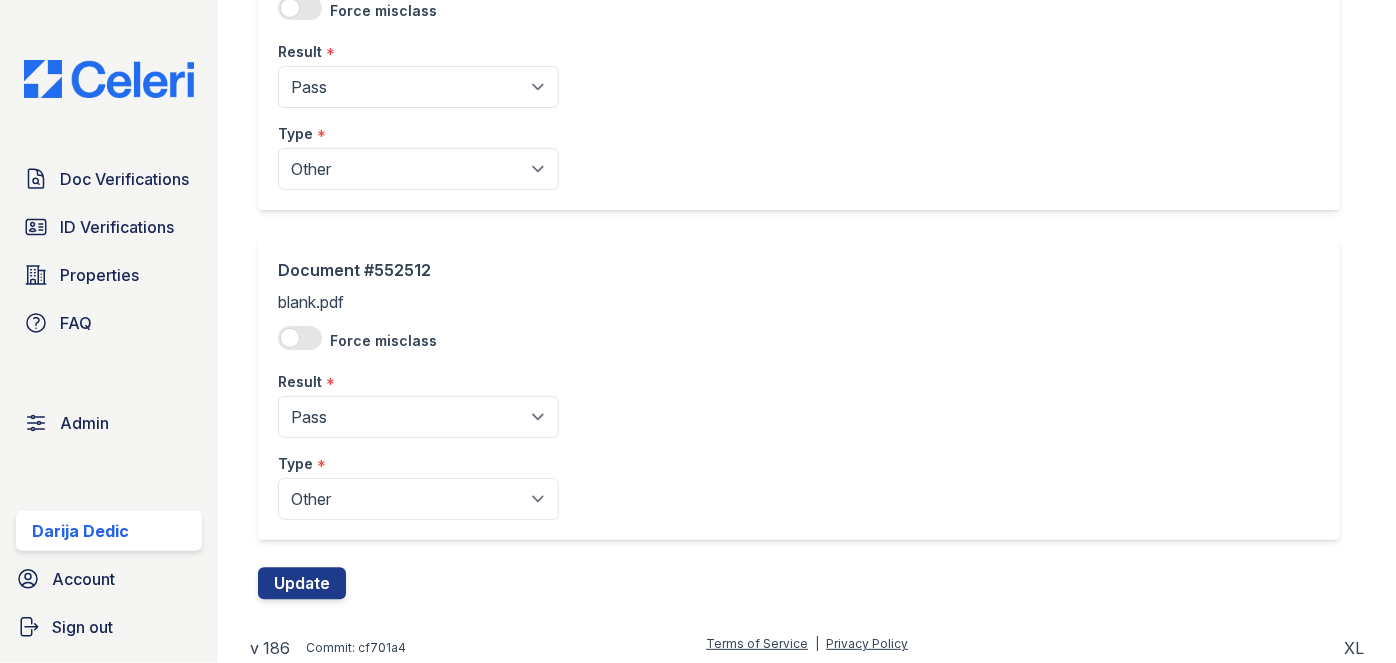 click on "Edit Verification Request 172382
Cancel
Document #552506
Payment History-BU73380S1-2025-08-04.pdf
Force misclass
Result
*
Pending
Sent
Started
Processing
Pass
Fail
Caution
Error
N/A
Type
*
Paystub
Bank Statement
Offer Letter
Tax Documents
Benefit Award Letter
Investment Account Statement
Other
Document #552507
blank 3.pdf
Force misclass
Result
*
Pending
Sent
Started
Processing
Pass
Fail
Caution
Error
N/A
Type
*
Paystub
Bank Statement
Offer Letter
Tax Documents
Benefit Award Letter
Investment Account Statement
Other
Document #552508
blank 2.pdf
Force misclass
Result
*
Pending
Sent
Started
Processing
Pass
Fail
Caution
Error
N/A
Type
*
Paystub
Bank Statement
Offer Letter" at bounding box center [807, -629] 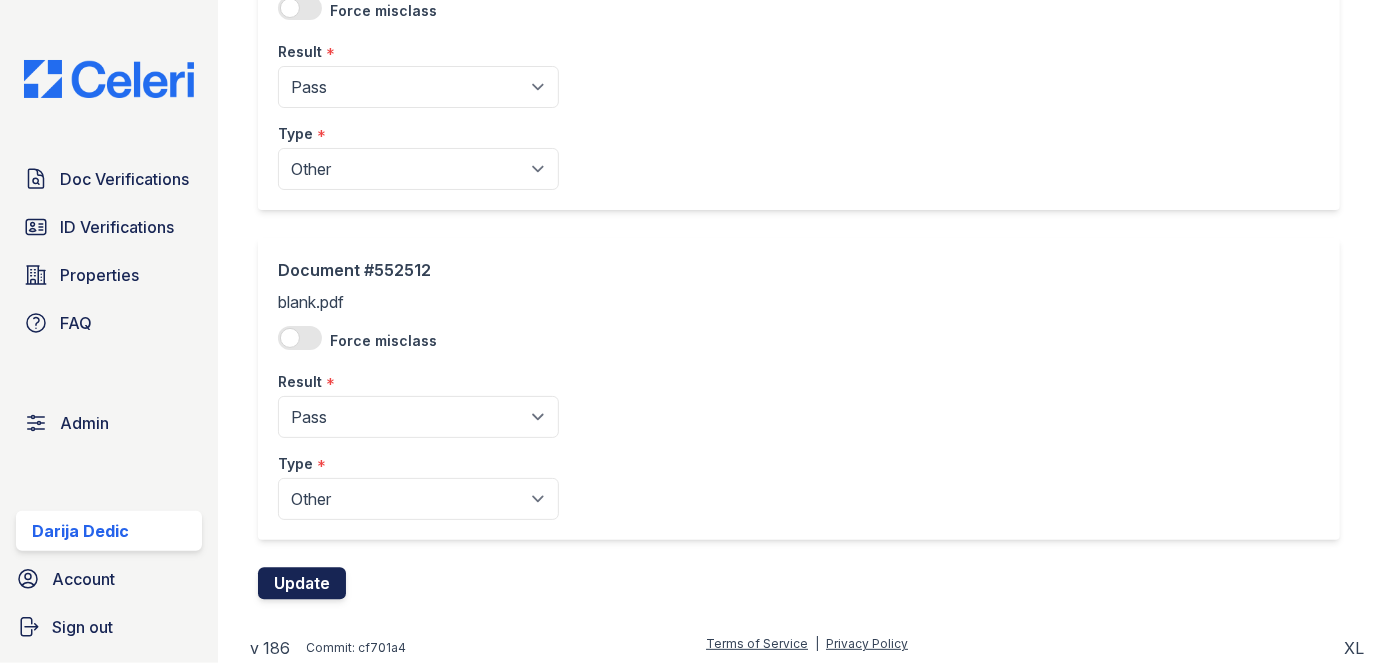 click on "Update" at bounding box center (302, 584) 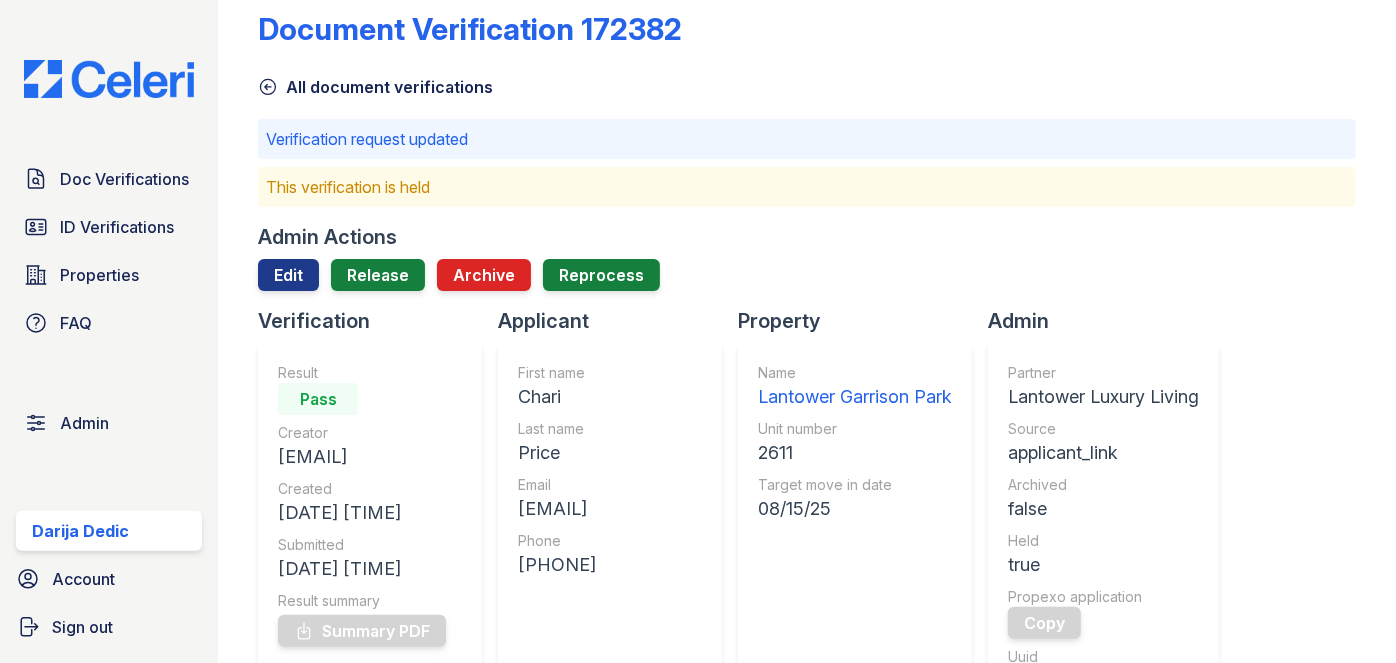 scroll, scrollTop: 0, scrollLeft: 0, axis: both 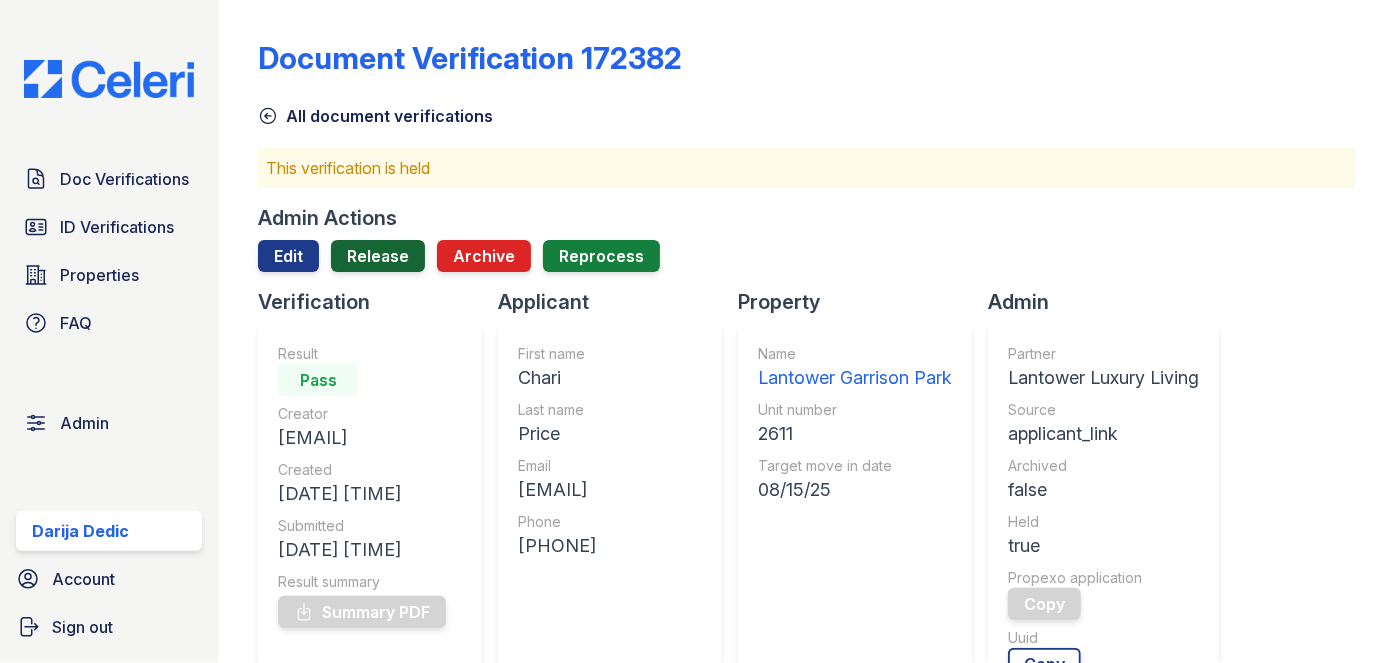 click on "Release" at bounding box center [378, 256] 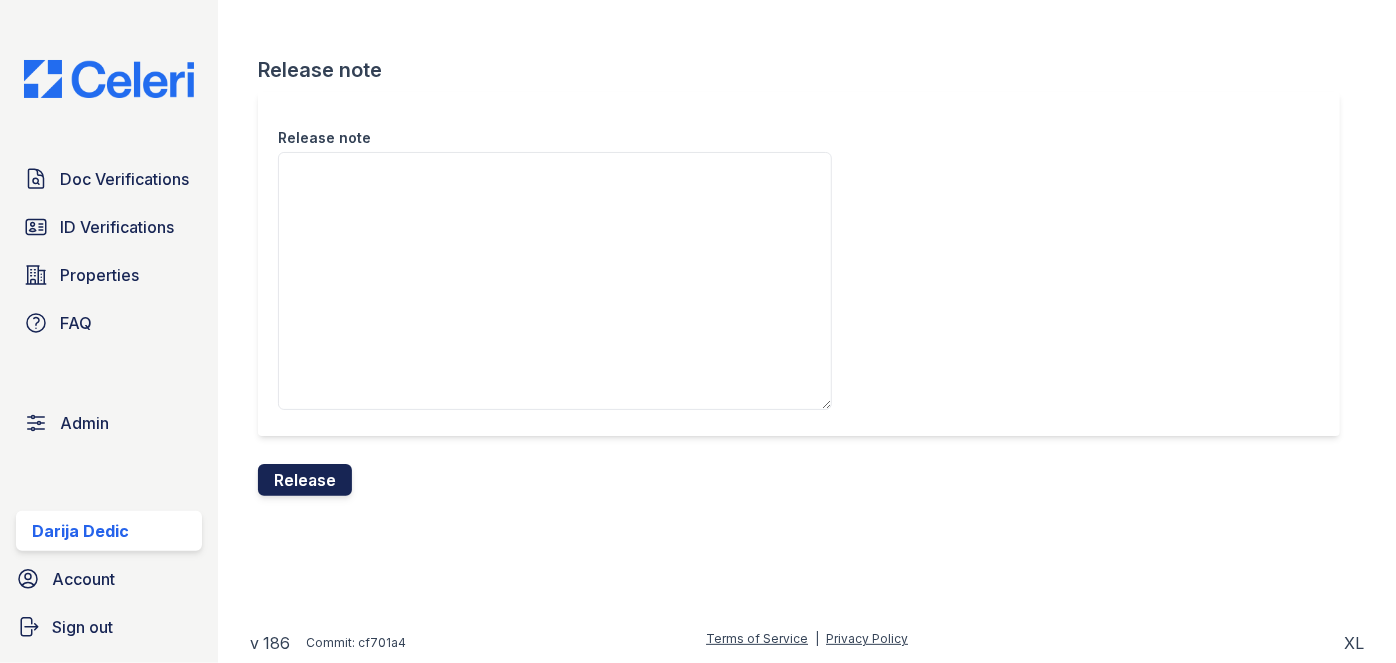 click on "Release" at bounding box center (305, 480) 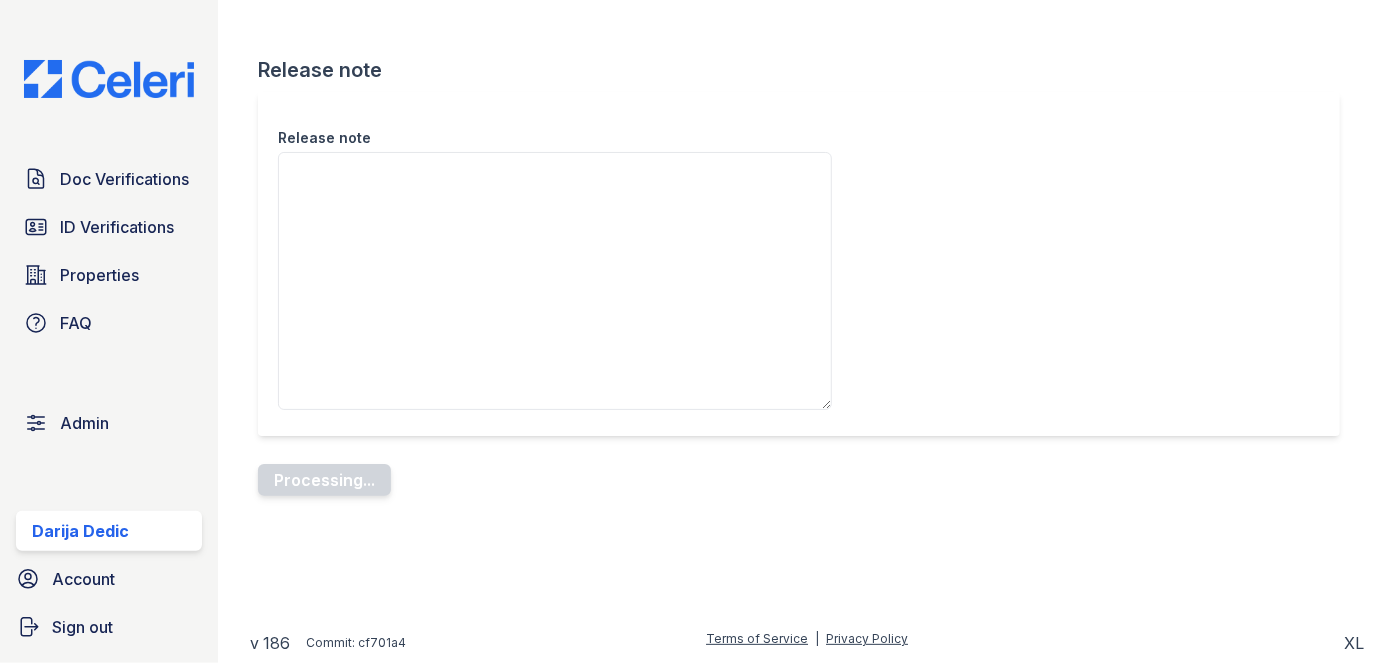 click on "Release note" at bounding box center (799, 264) 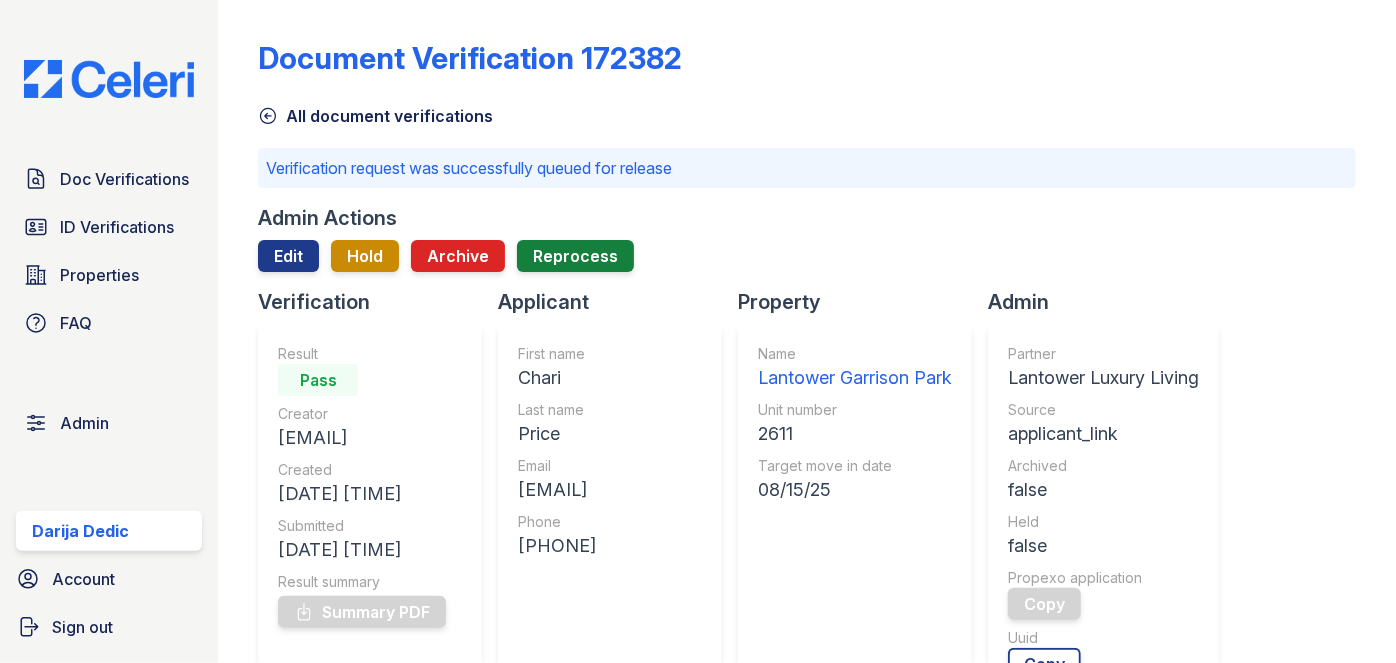 click on "Doc Verifications
ID Verifications
Properties
FAQ
Admin
Darija Dedic
Account
Sign out" at bounding box center (109, 331) 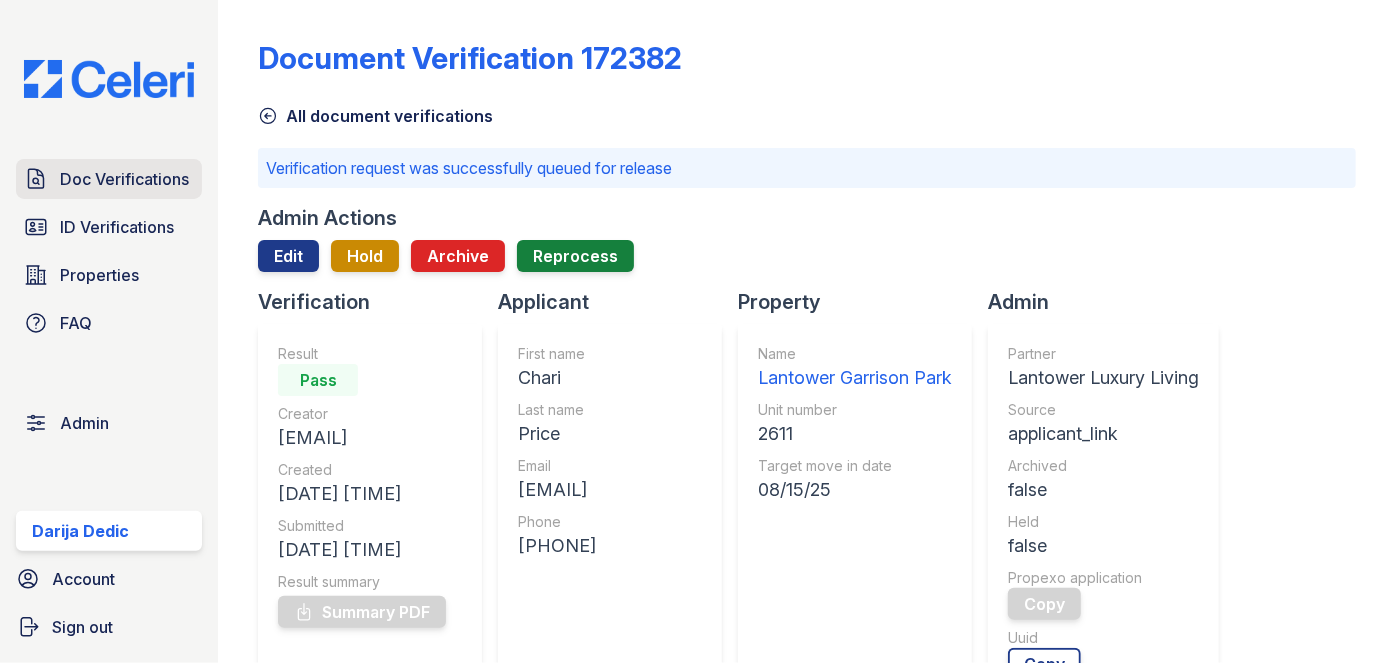 click on "Doc Verifications" at bounding box center [109, 179] 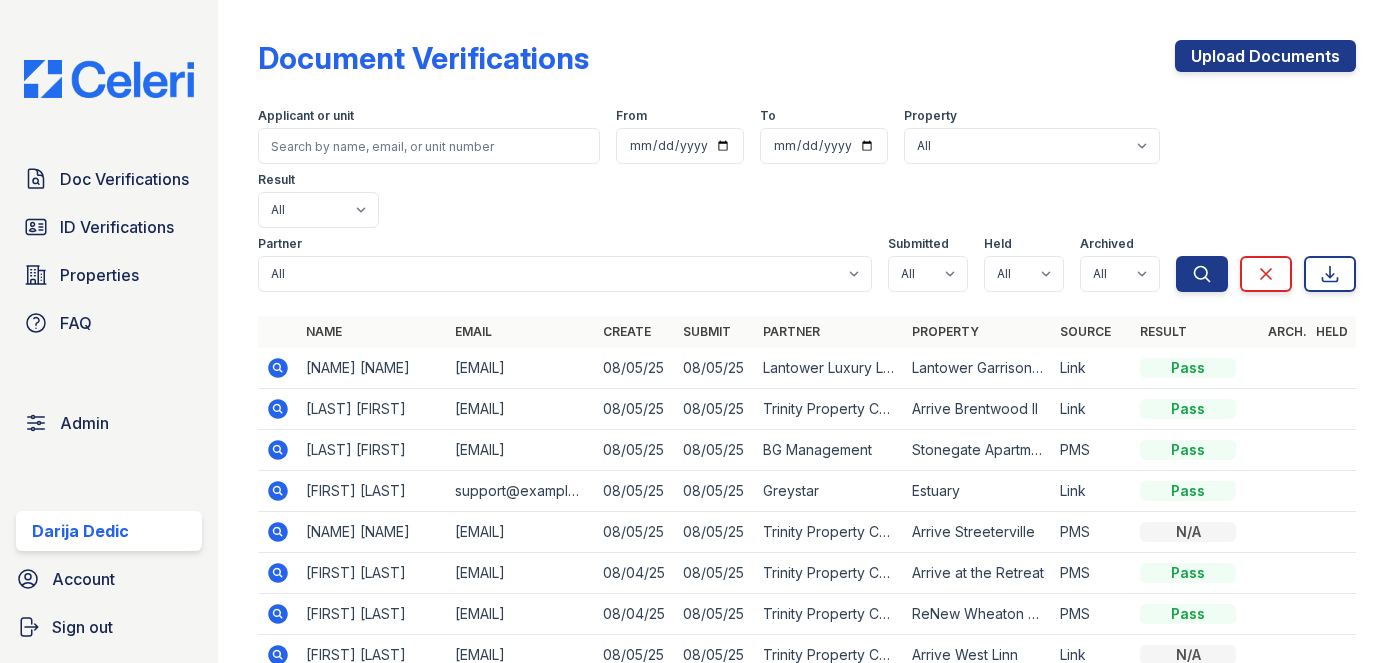 scroll, scrollTop: 0, scrollLeft: 0, axis: both 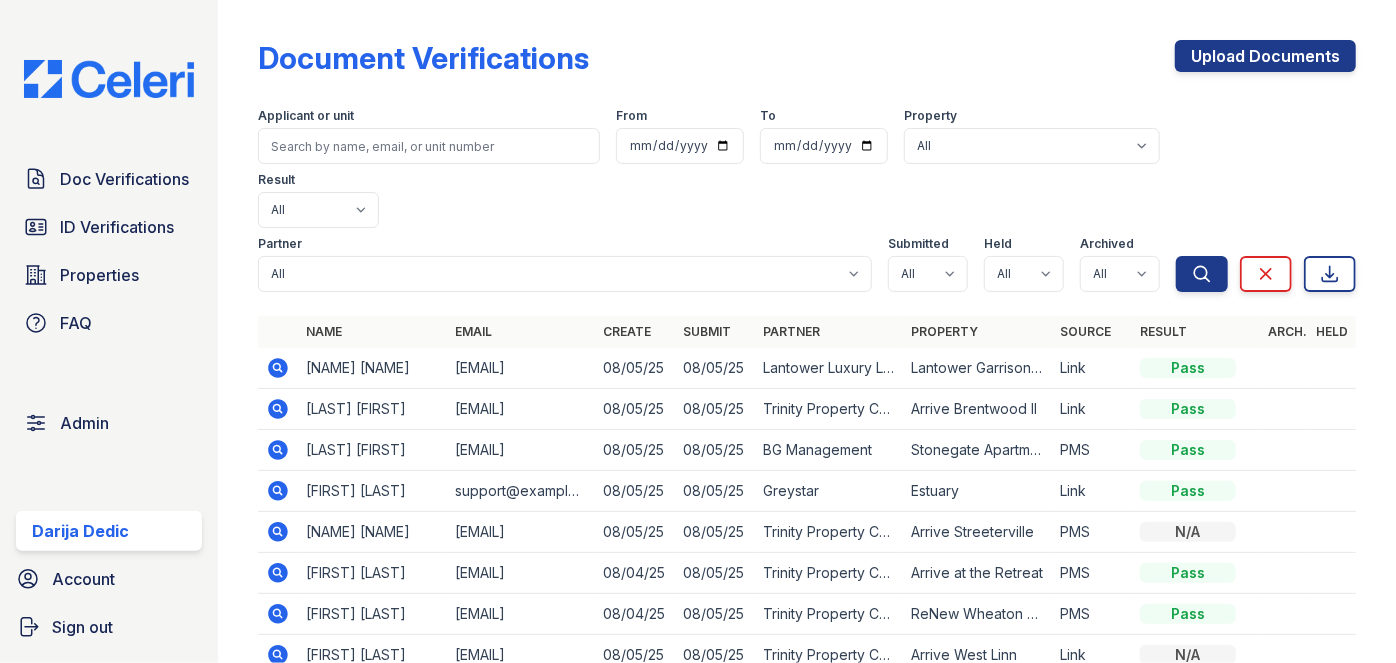 click 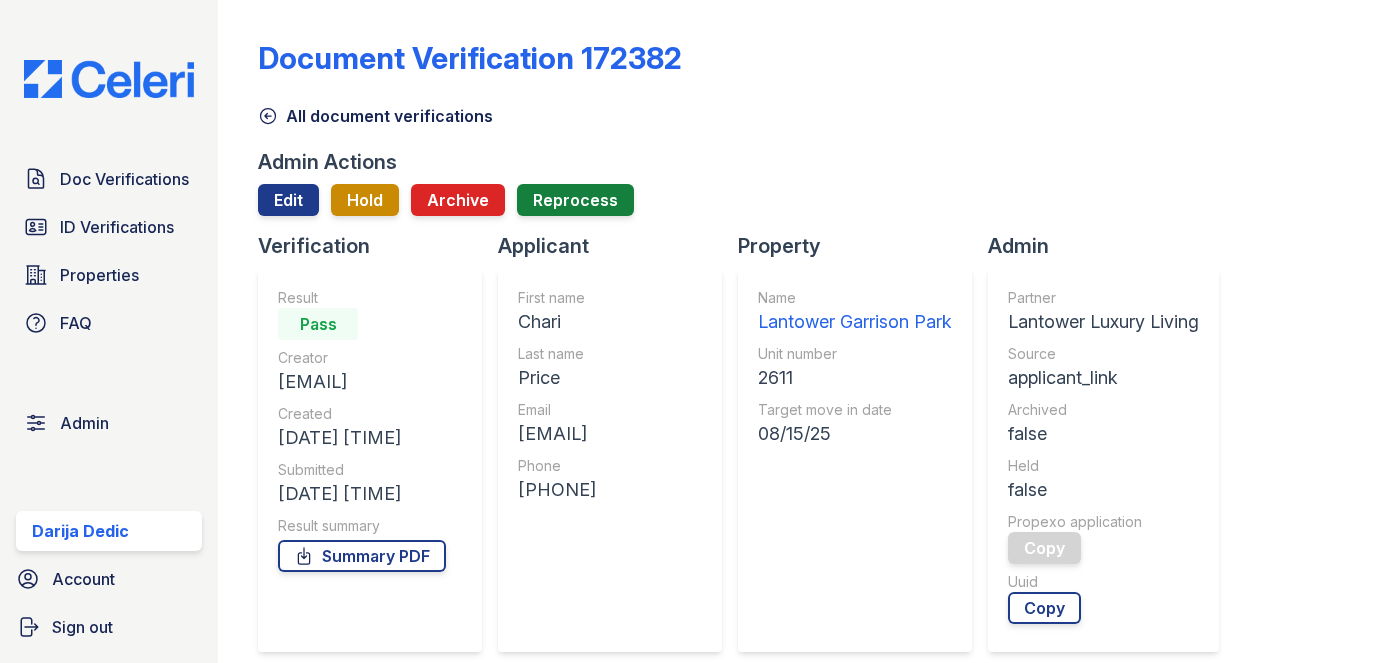 scroll, scrollTop: 0, scrollLeft: 0, axis: both 